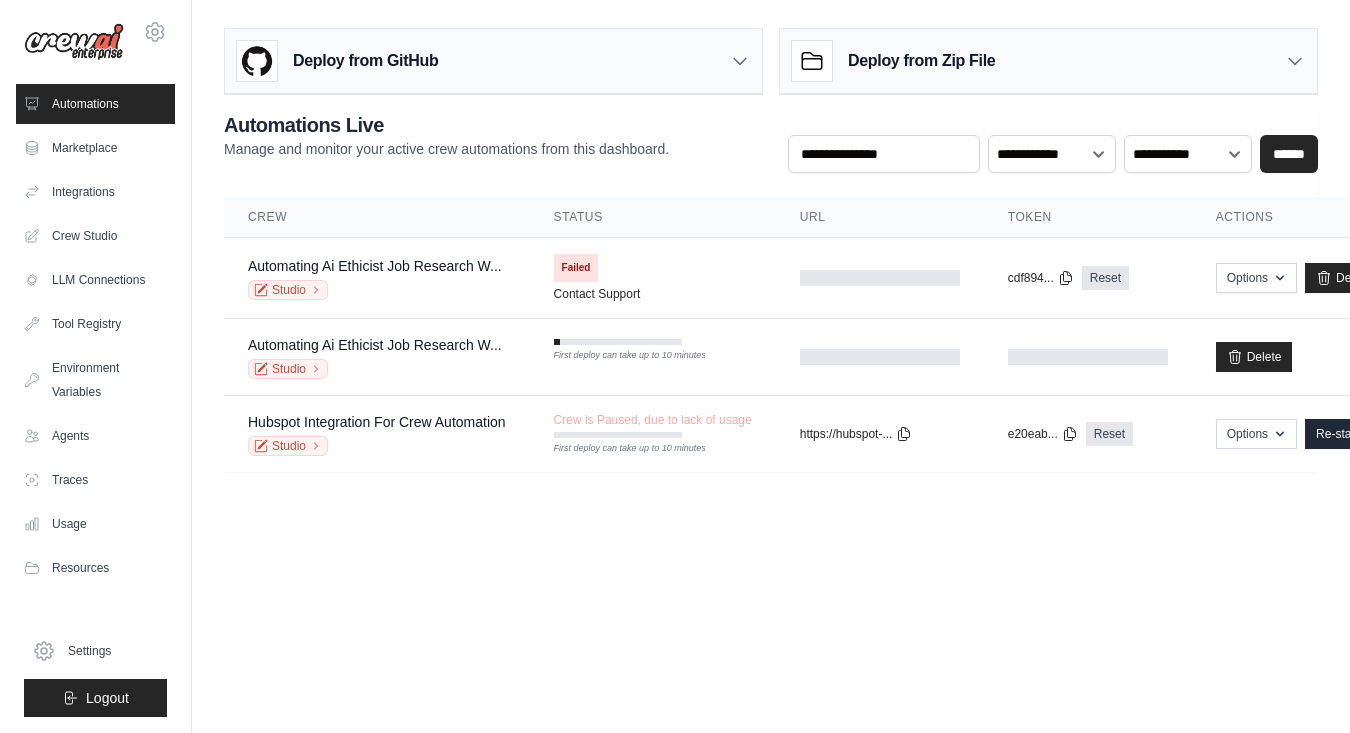 scroll, scrollTop: 0, scrollLeft: 0, axis: both 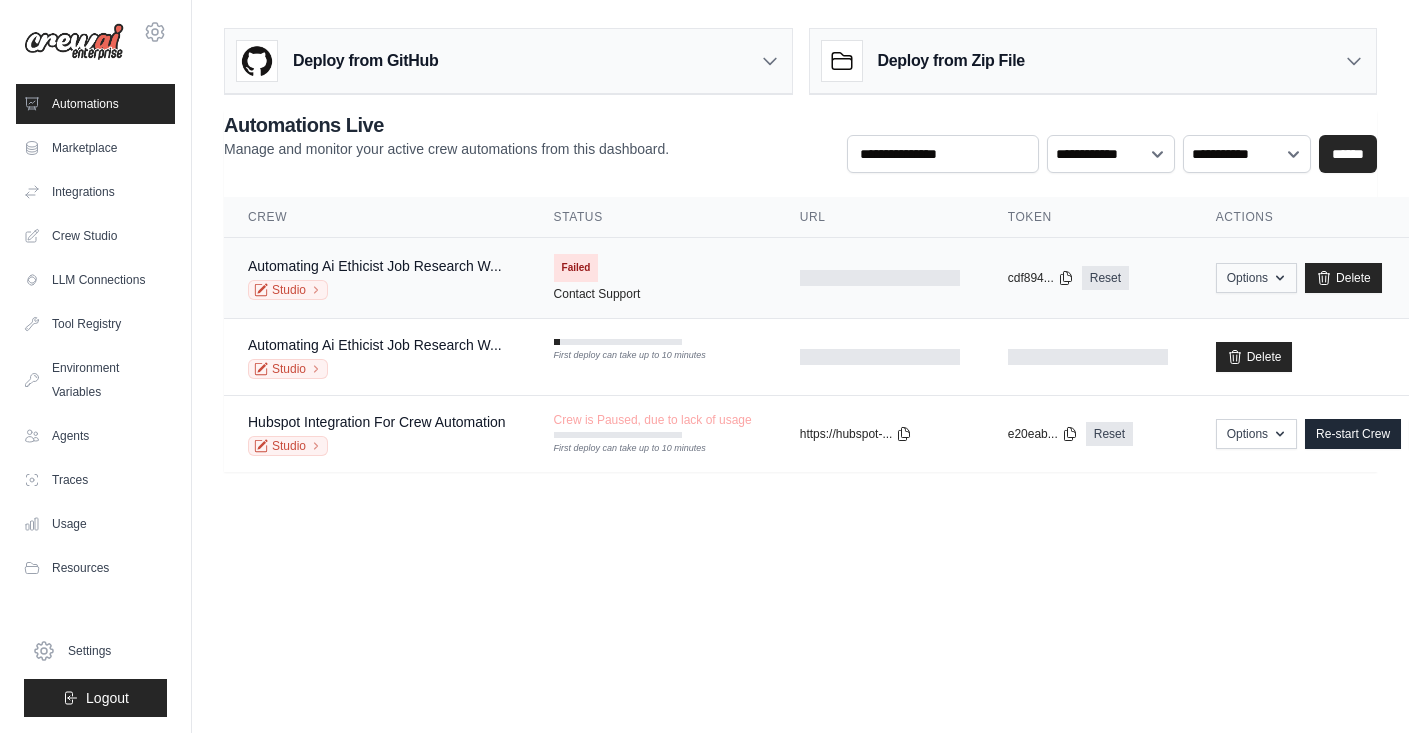 click 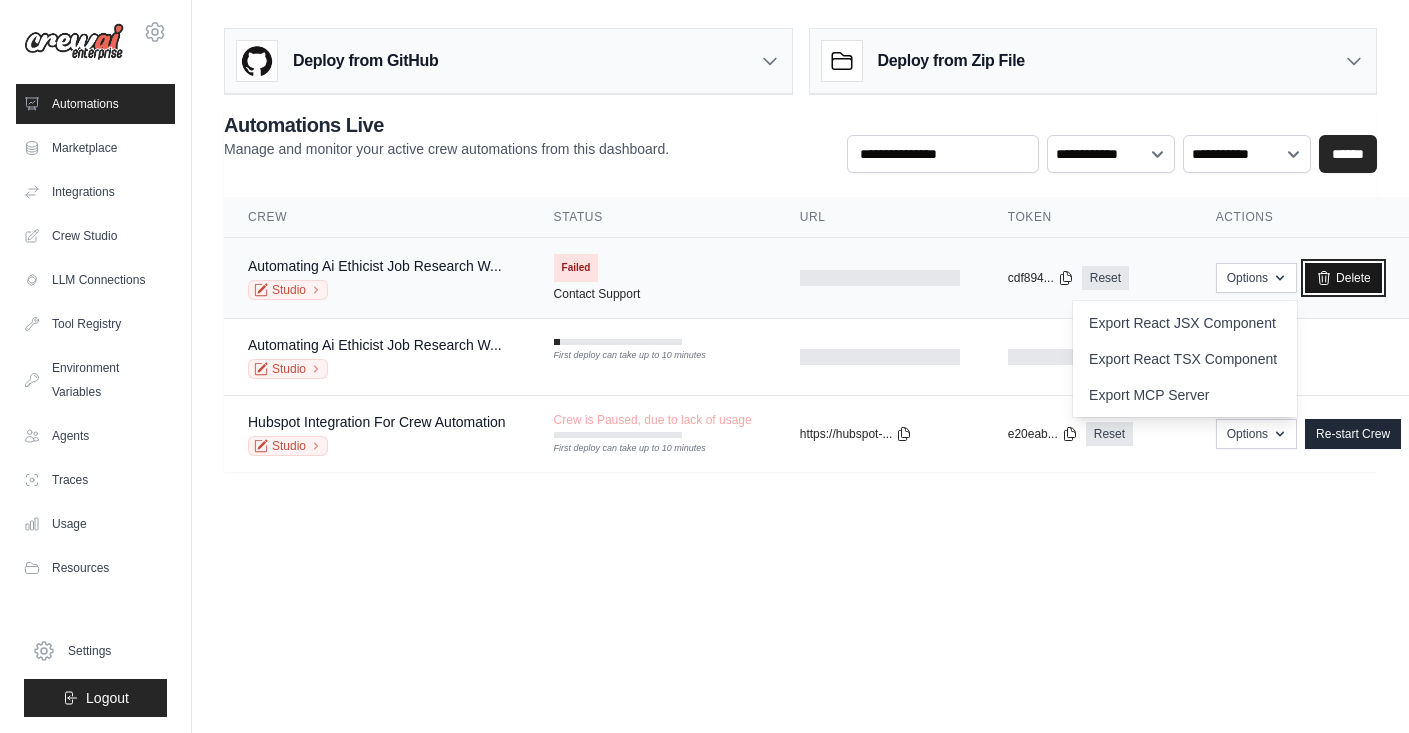 click 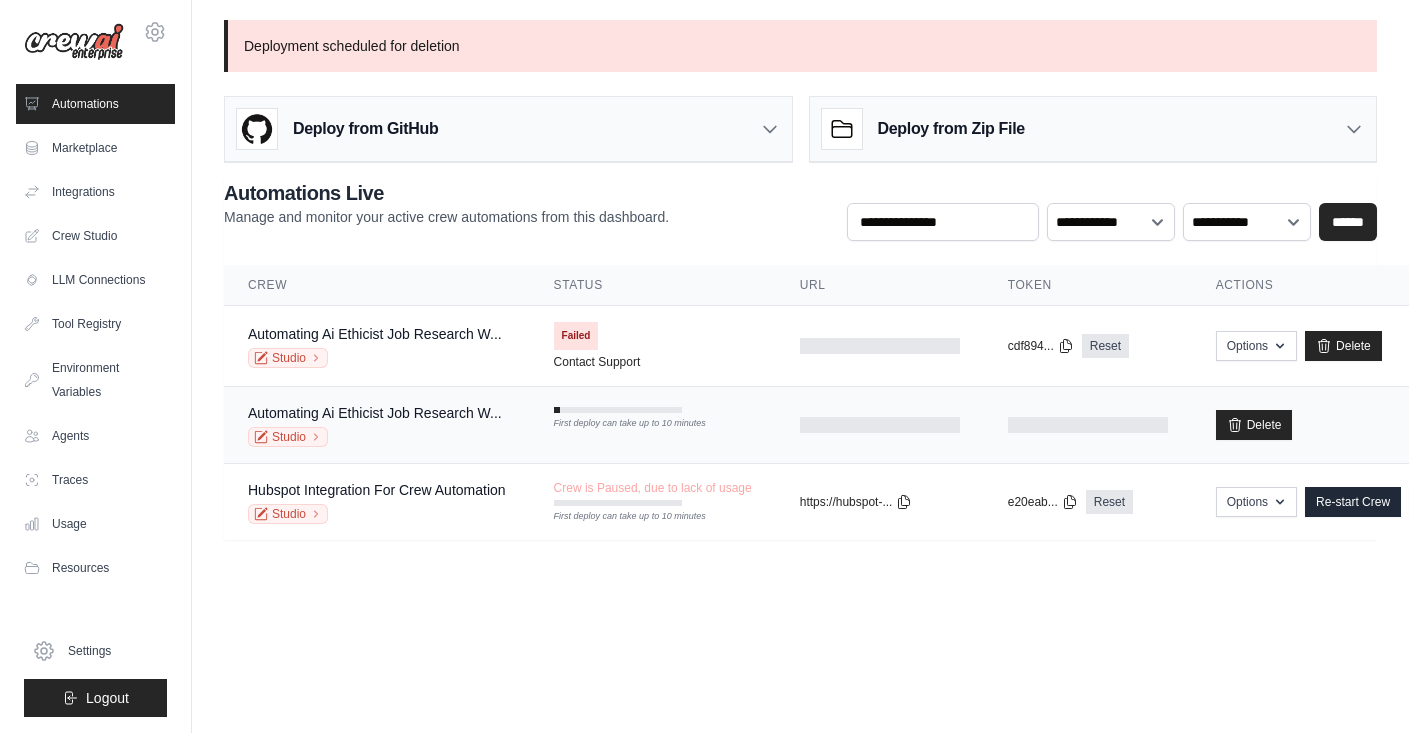 scroll, scrollTop: 0, scrollLeft: 0, axis: both 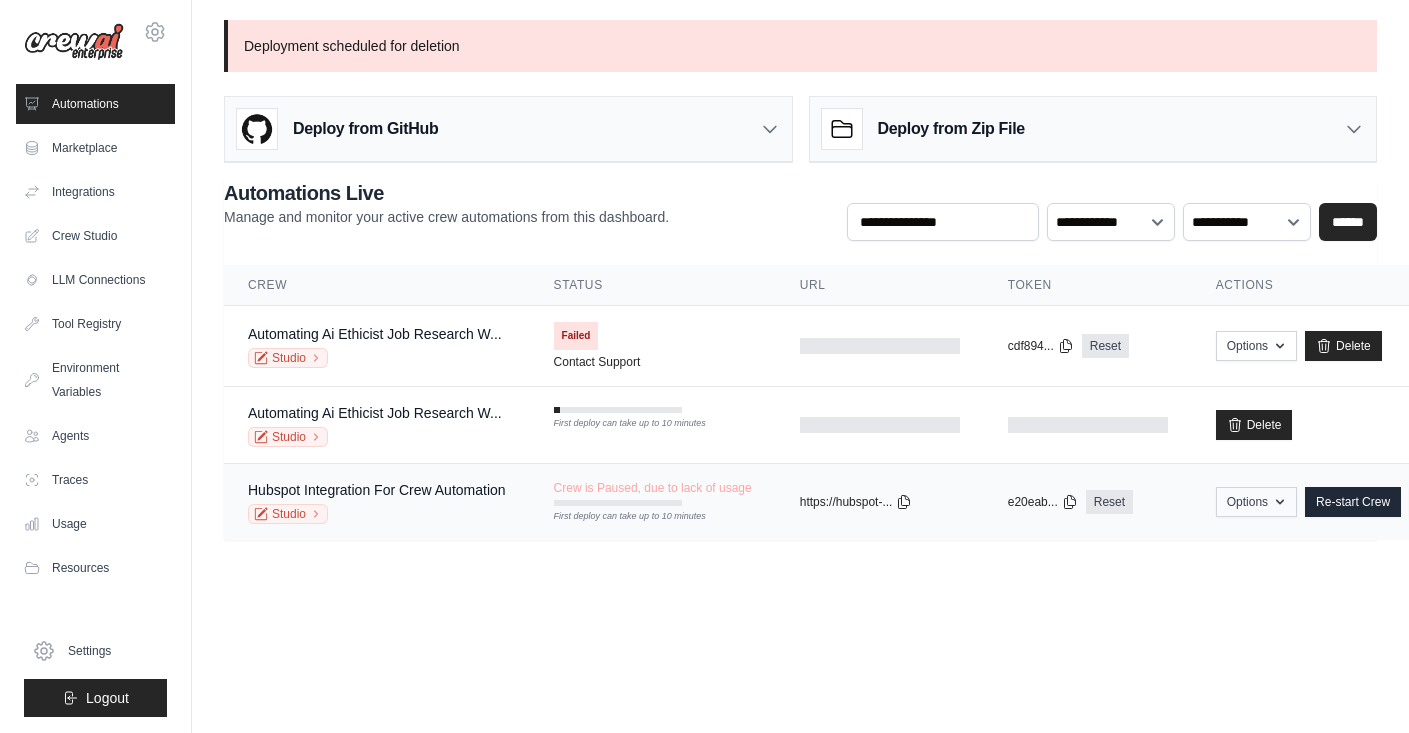 click 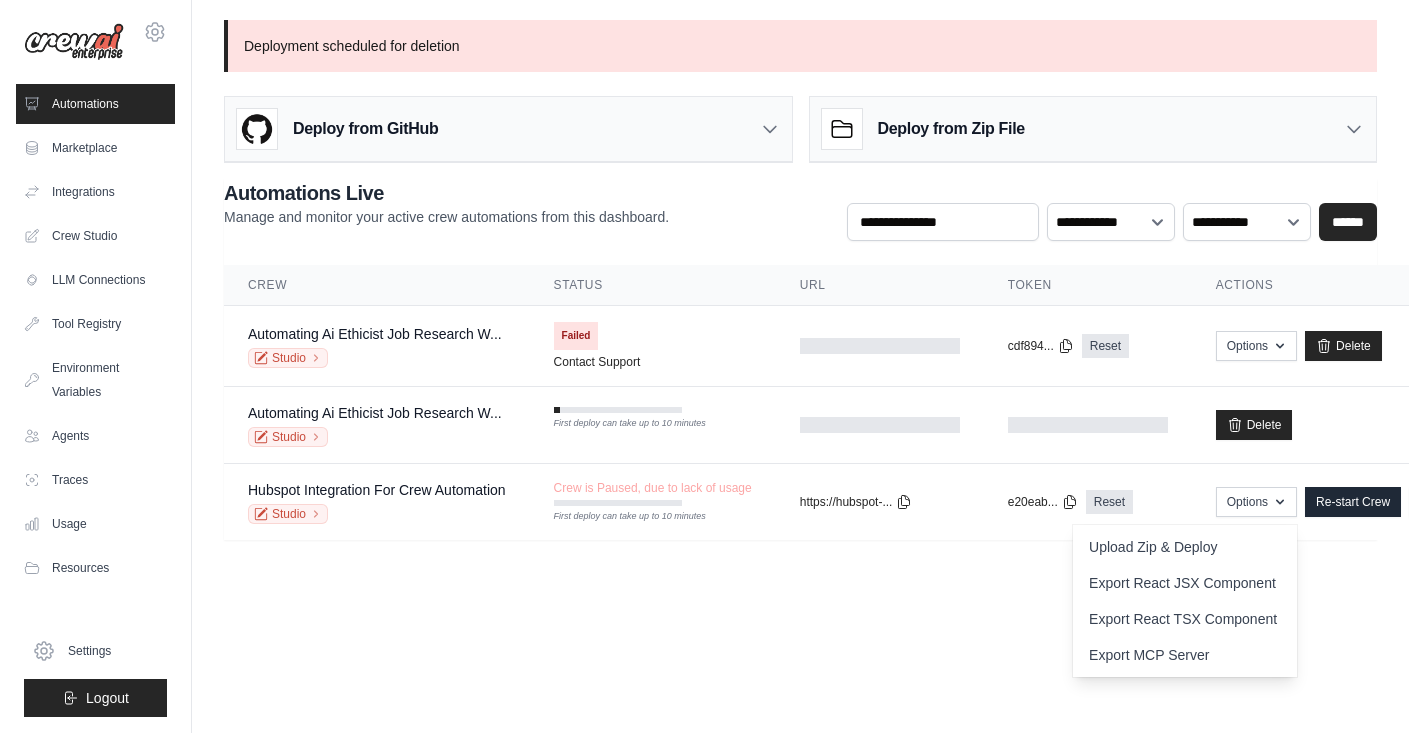 click on "rsm123a@gmail.com
Settings
Automations
Marketplace
Integrations
Blog" at bounding box center [704, 366] 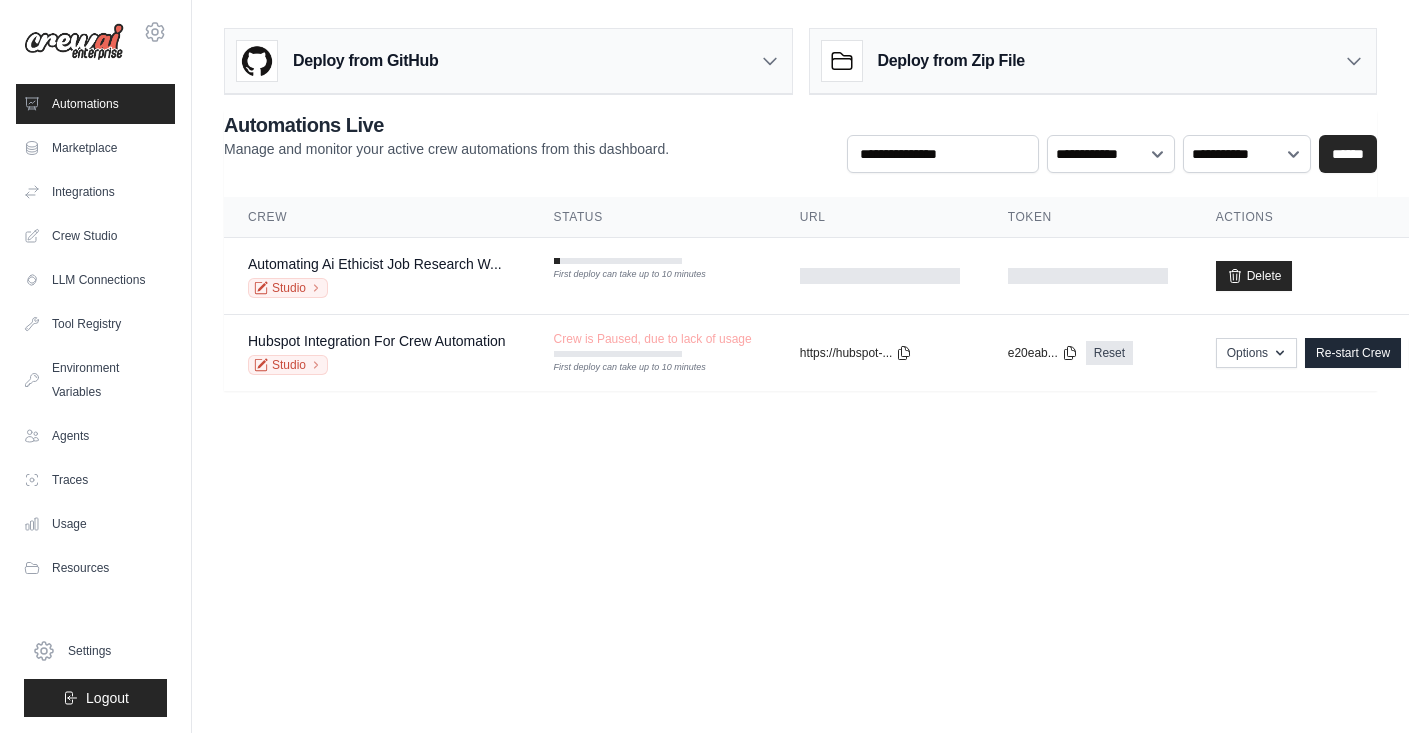 scroll, scrollTop: 0, scrollLeft: 0, axis: both 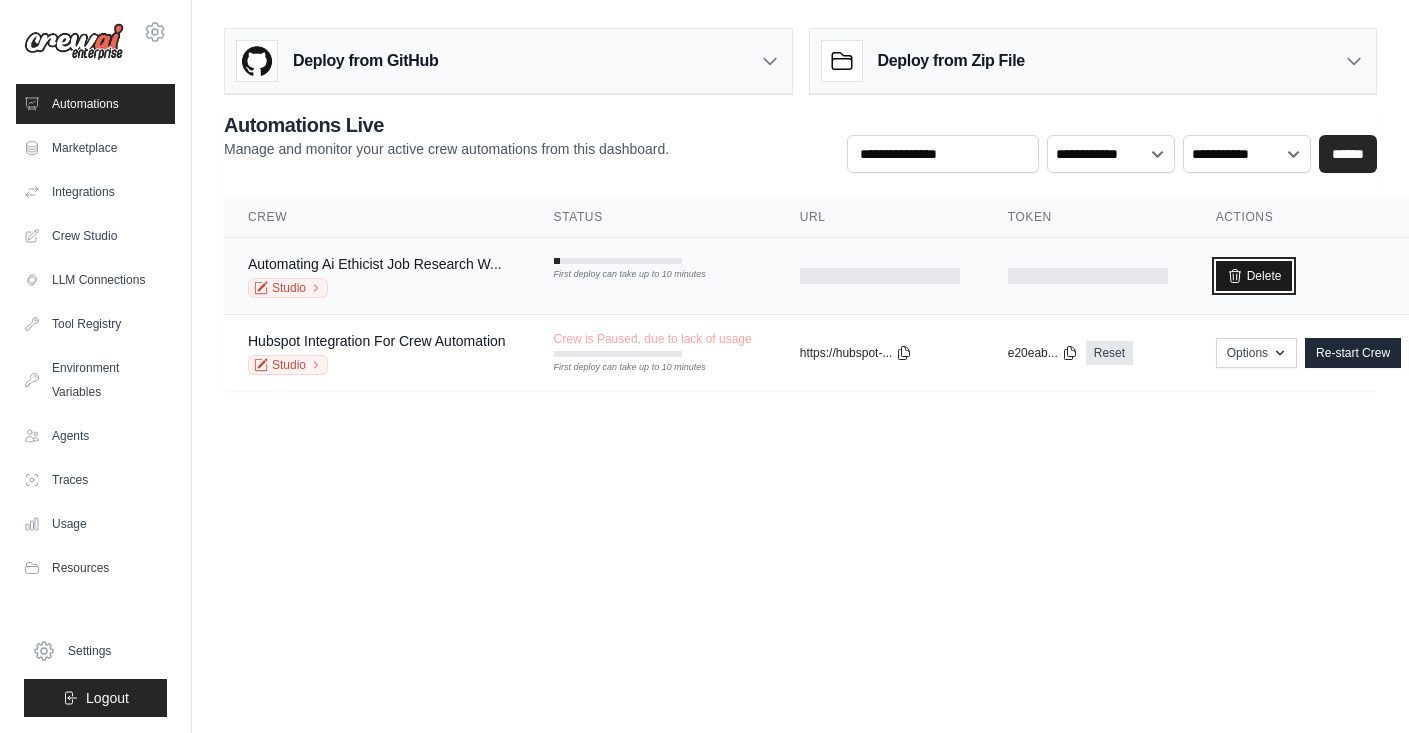 click 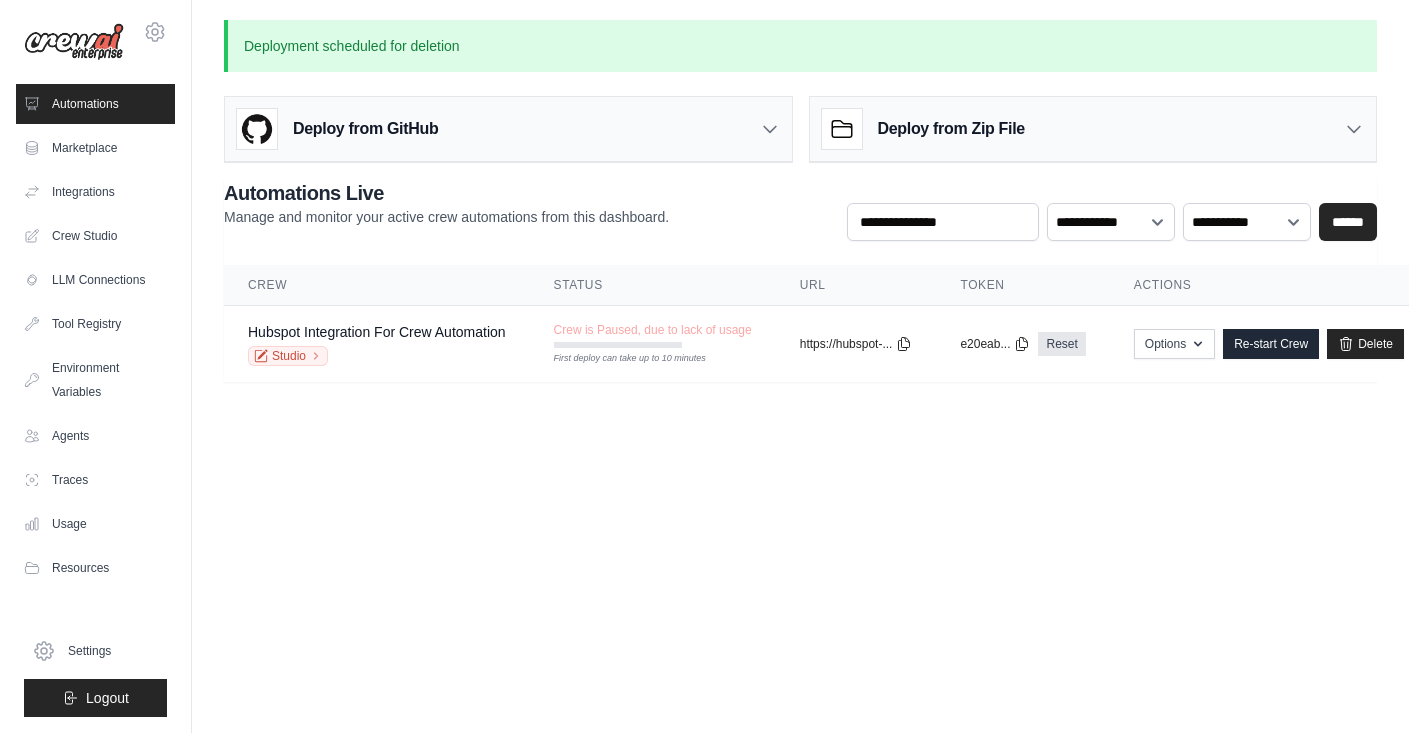 scroll, scrollTop: 0, scrollLeft: 0, axis: both 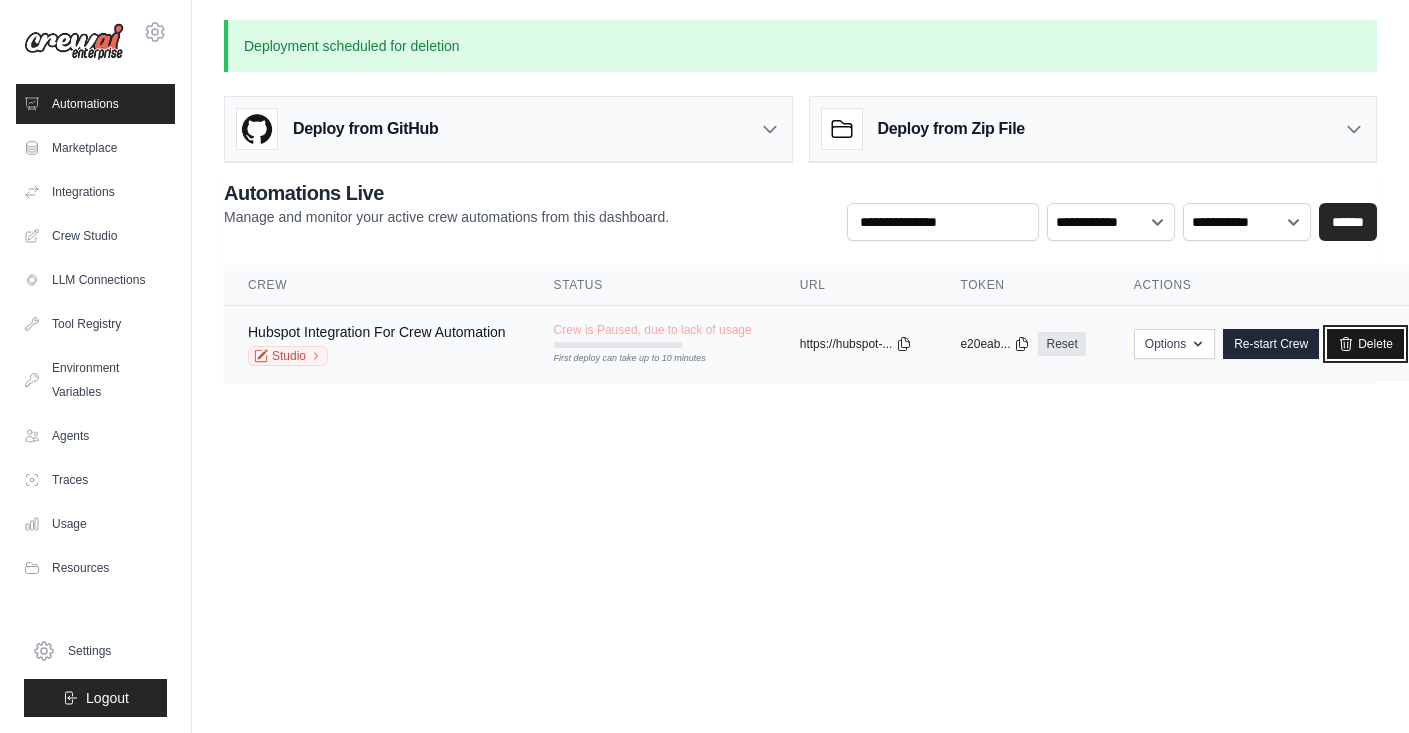 click on "Delete" at bounding box center (1365, 344) 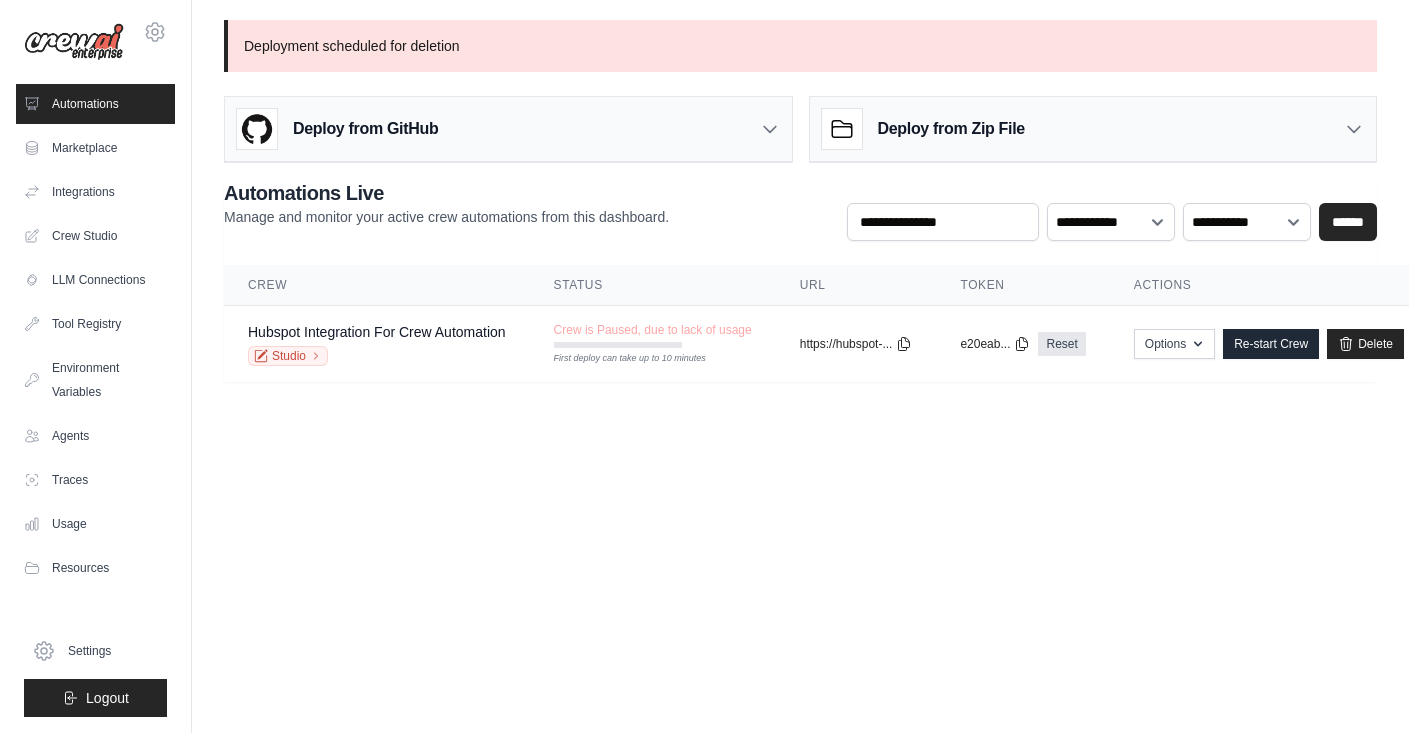 scroll, scrollTop: 0, scrollLeft: 0, axis: both 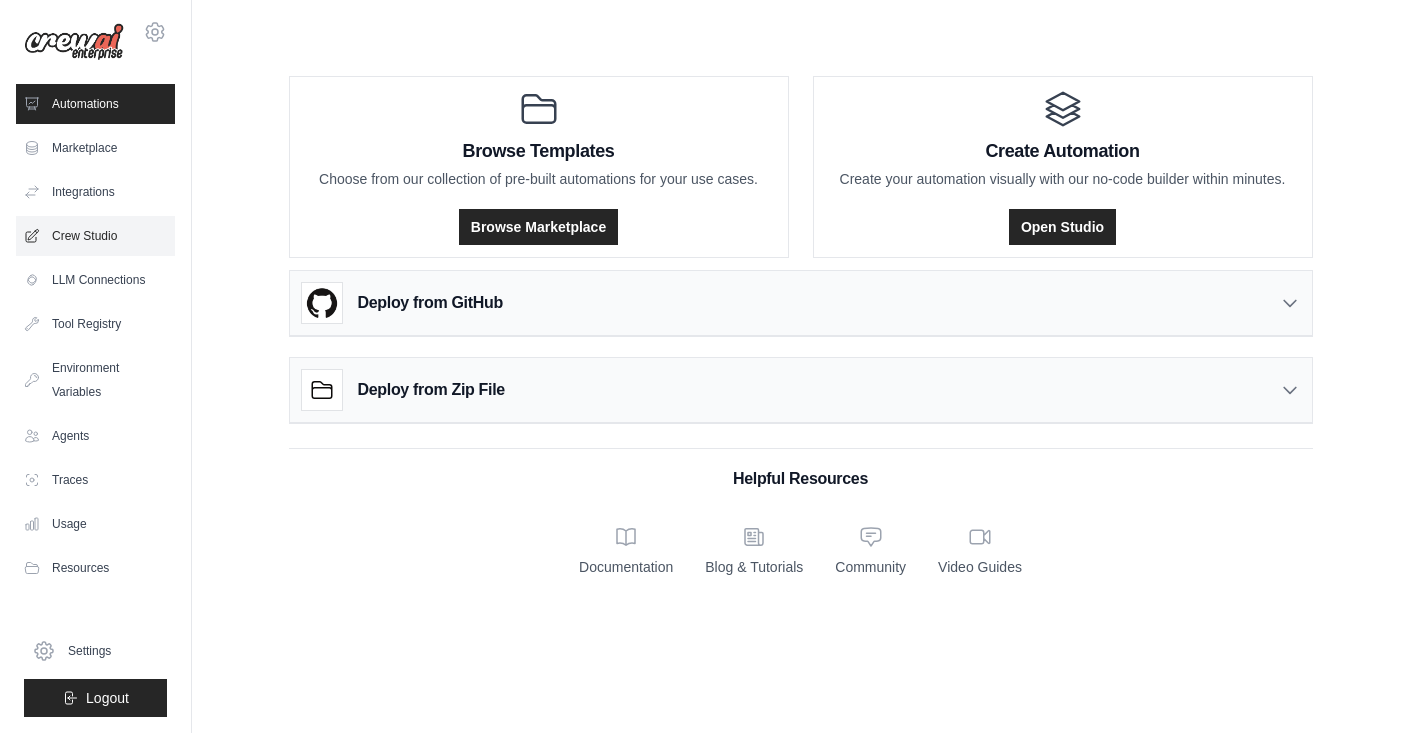 click on "Crew Studio" at bounding box center [95, 236] 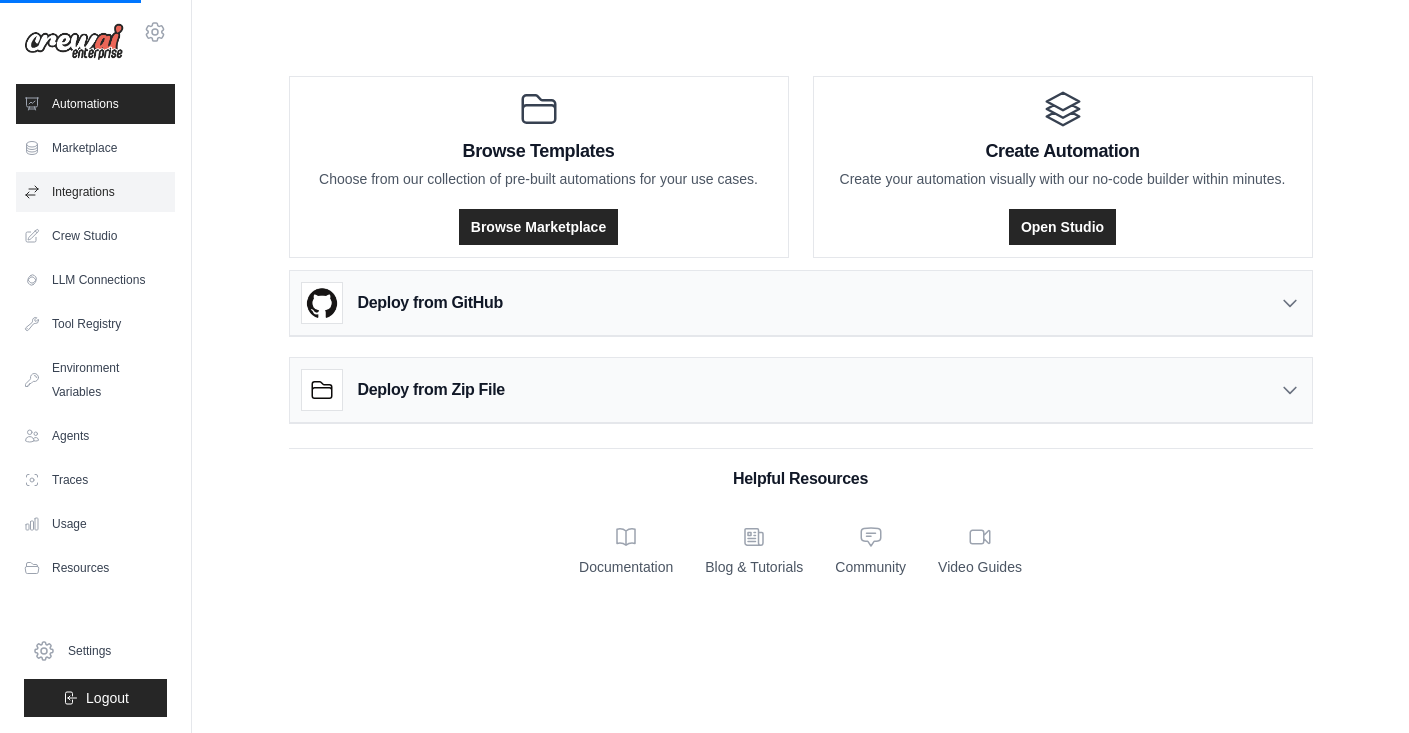 click on "Integrations" at bounding box center [95, 192] 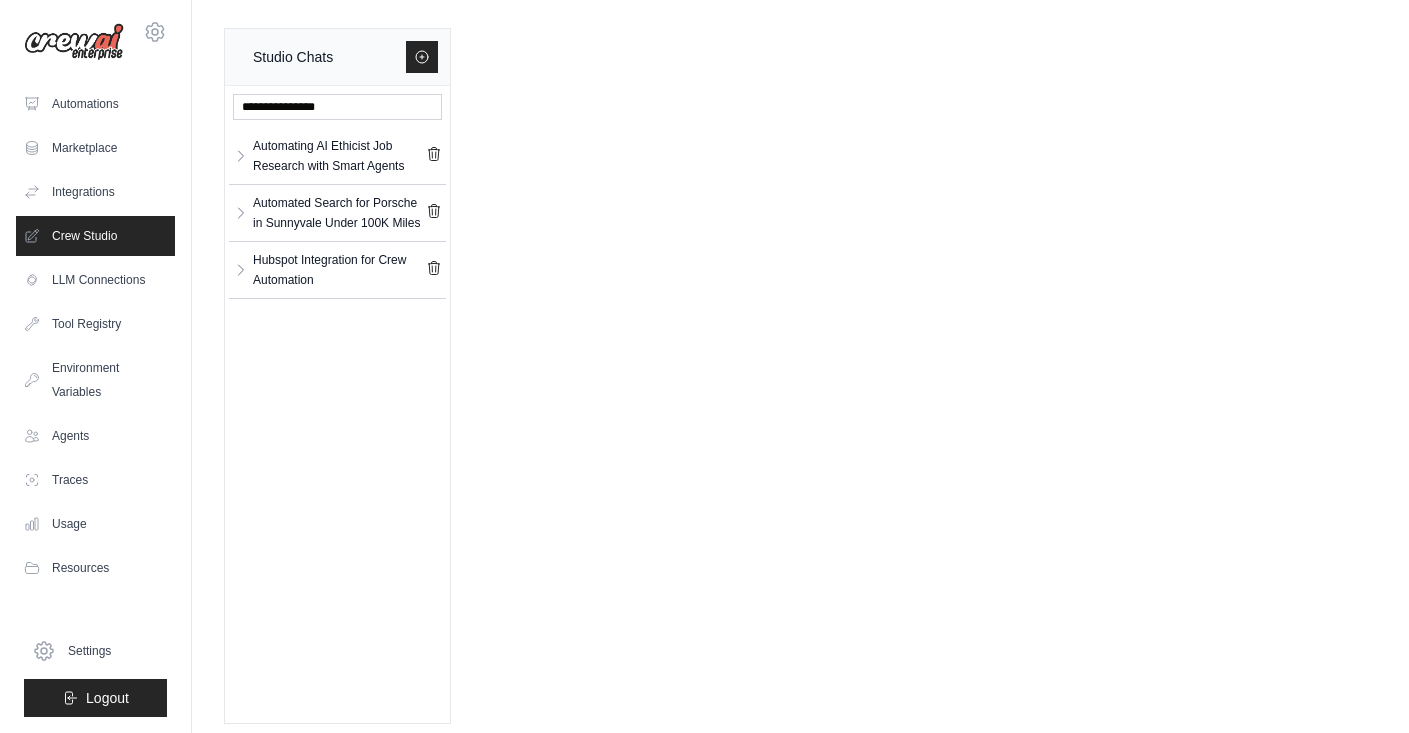 click on "Crew Studio" at bounding box center (95, 236) 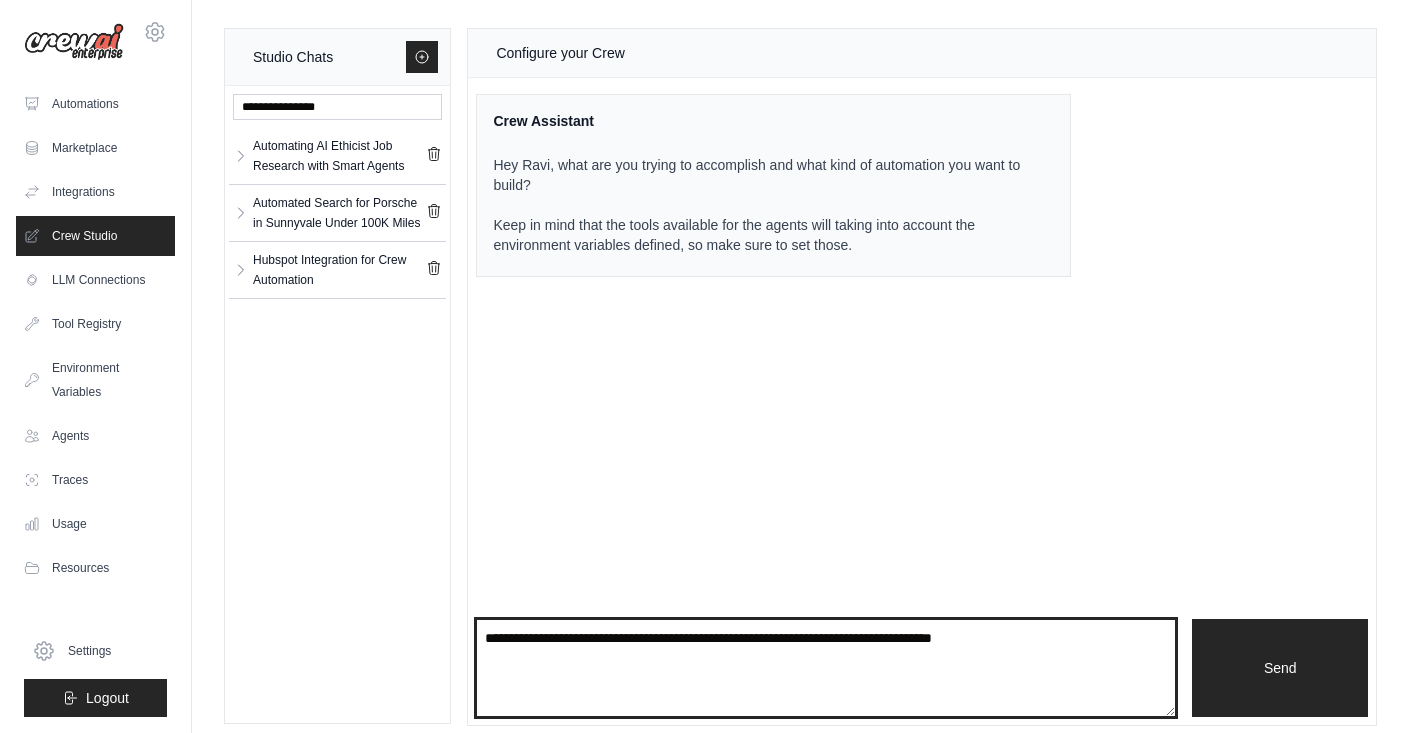 click at bounding box center (826, 668) 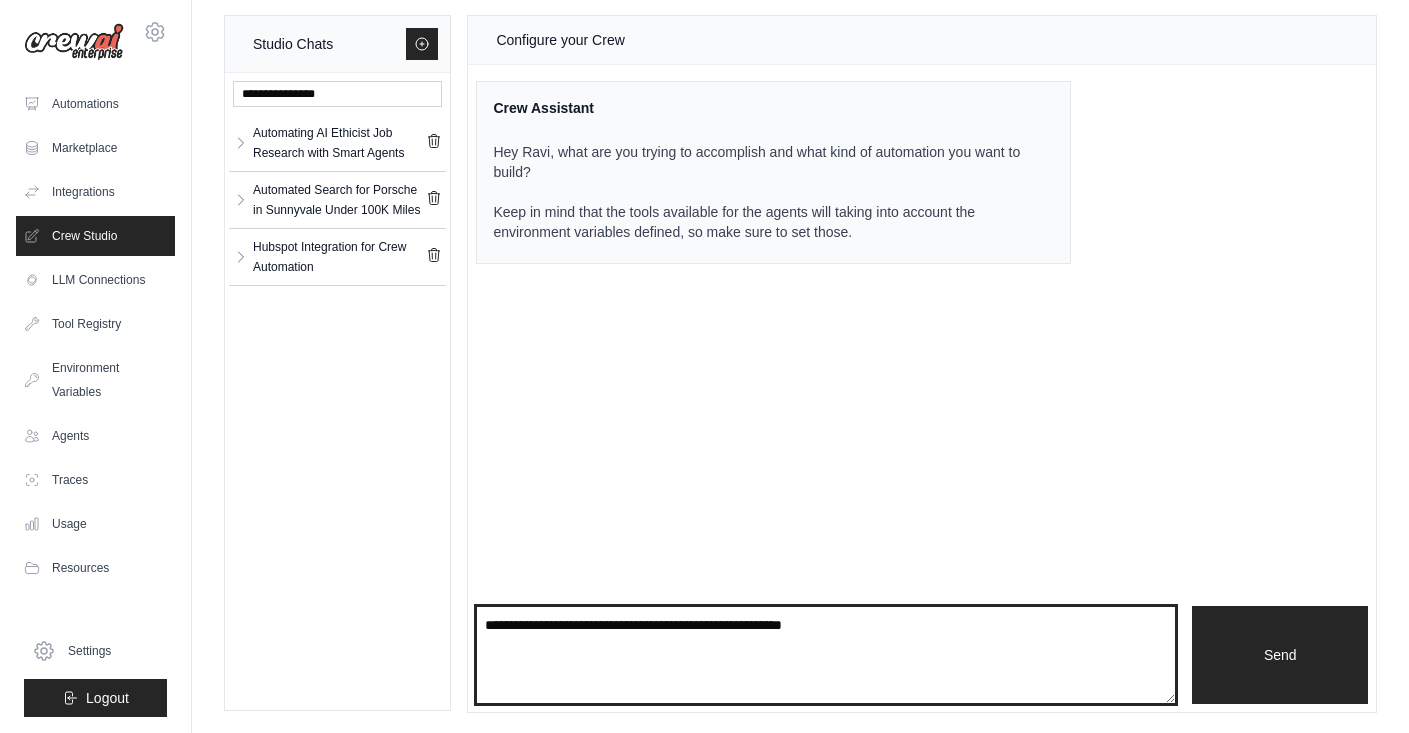 scroll, scrollTop: 13, scrollLeft: 0, axis: vertical 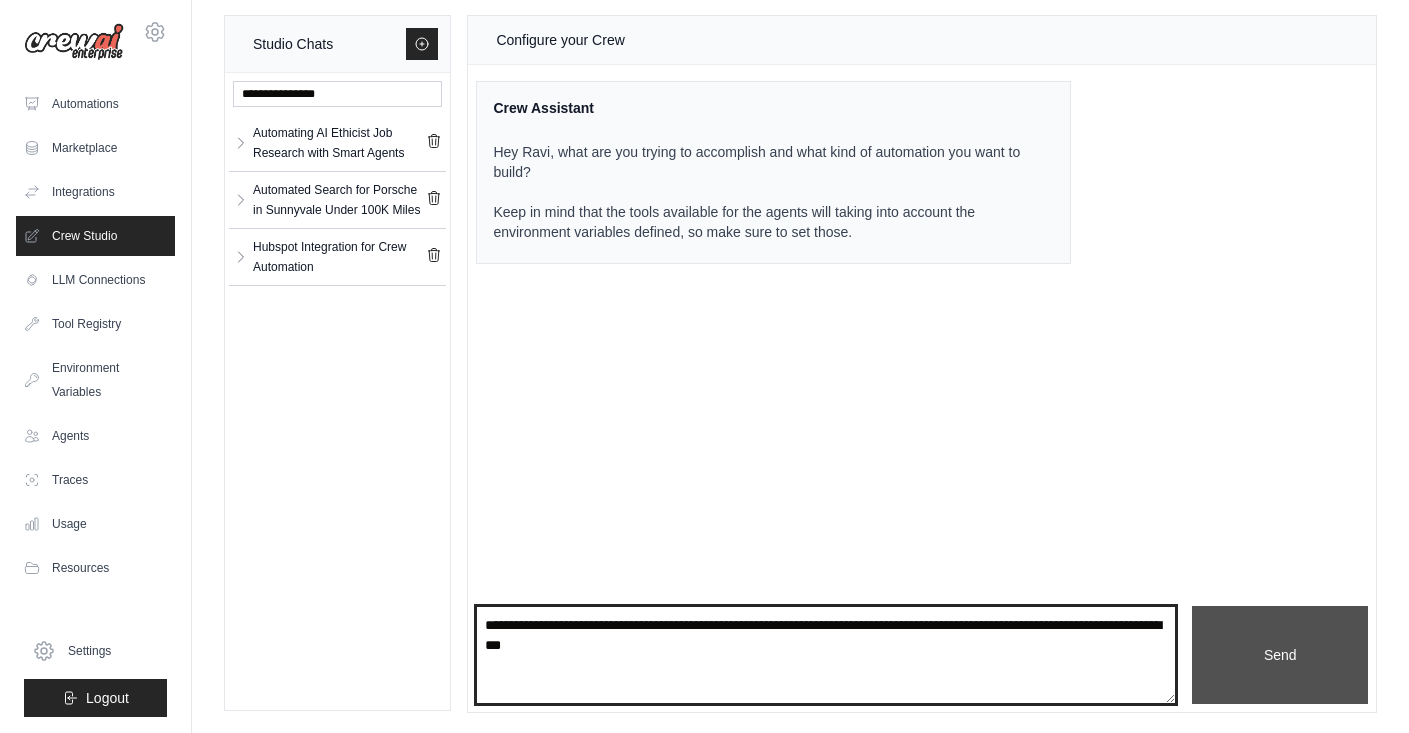 type on "**********" 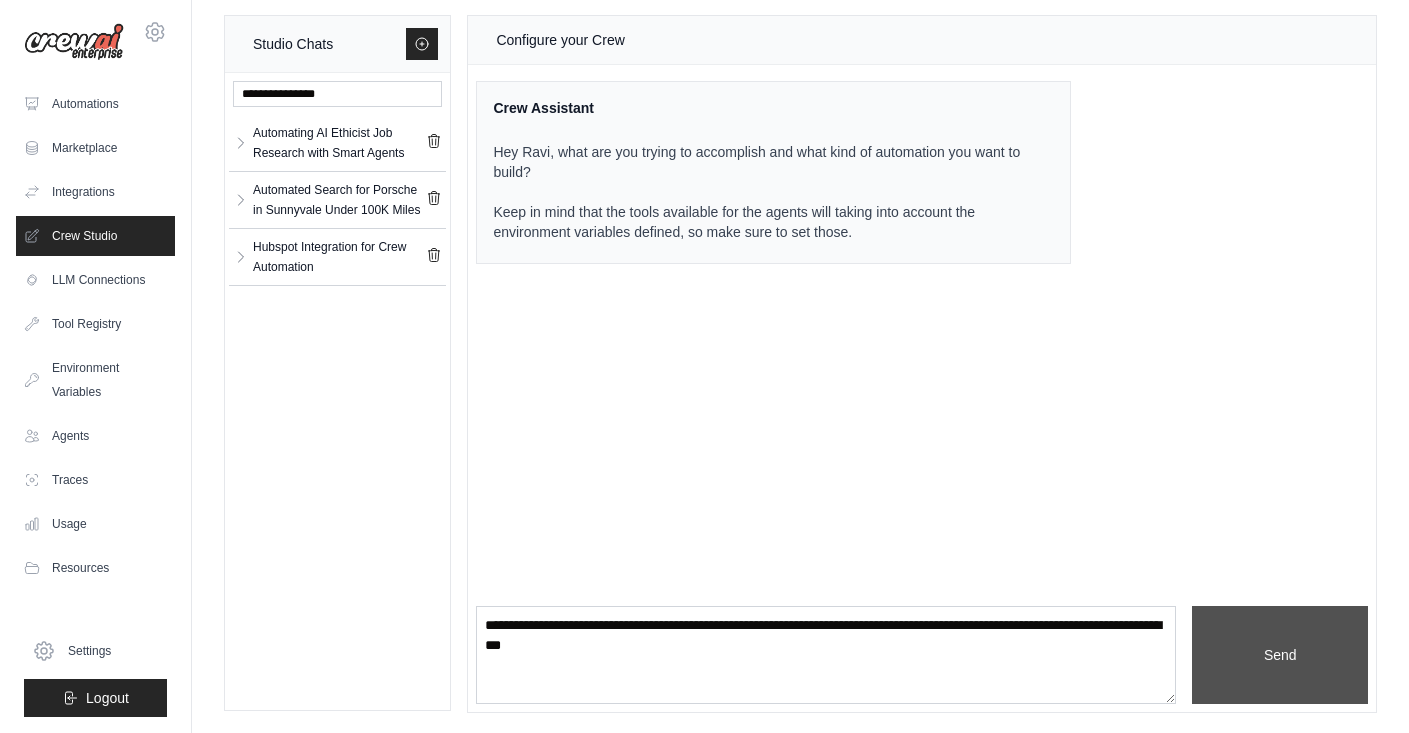 click on "Send" at bounding box center [1280, 655] 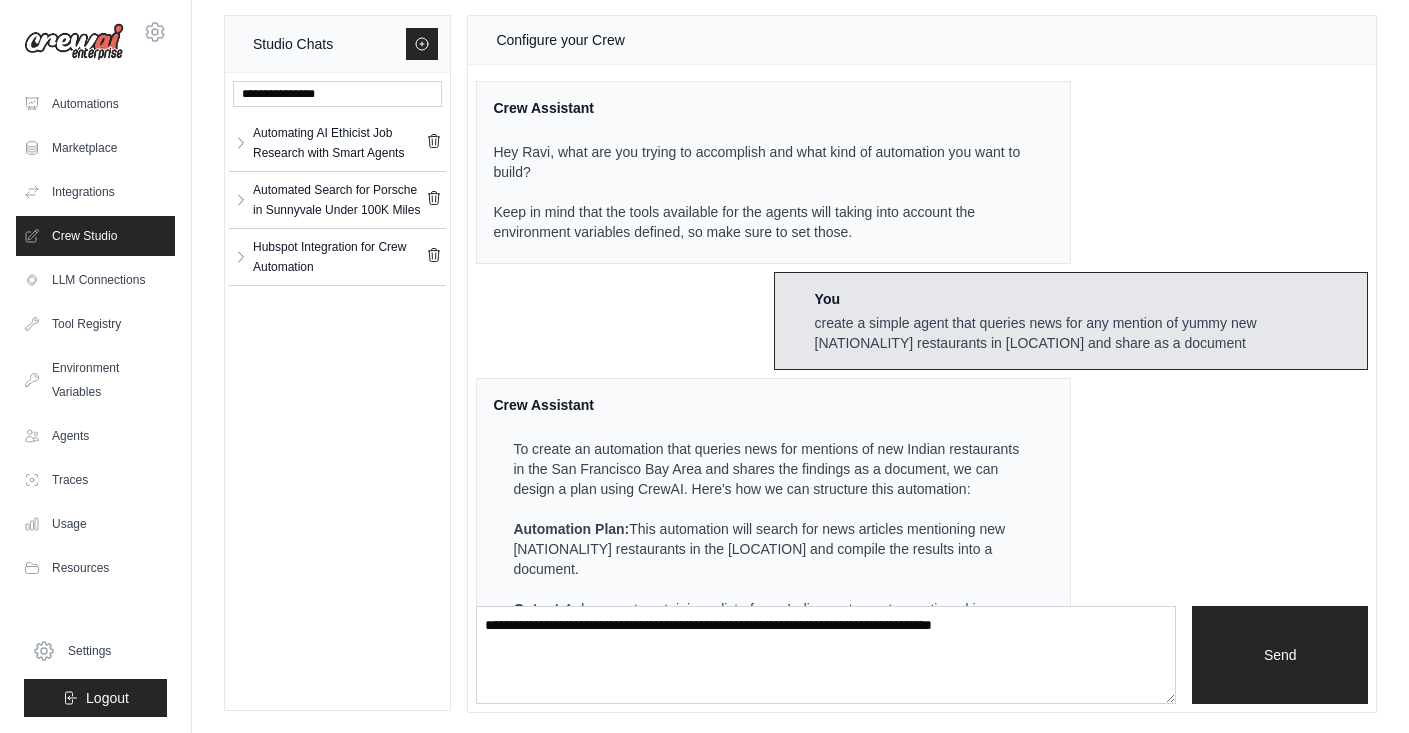 scroll, scrollTop: 611, scrollLeft: 0, axis: vertical 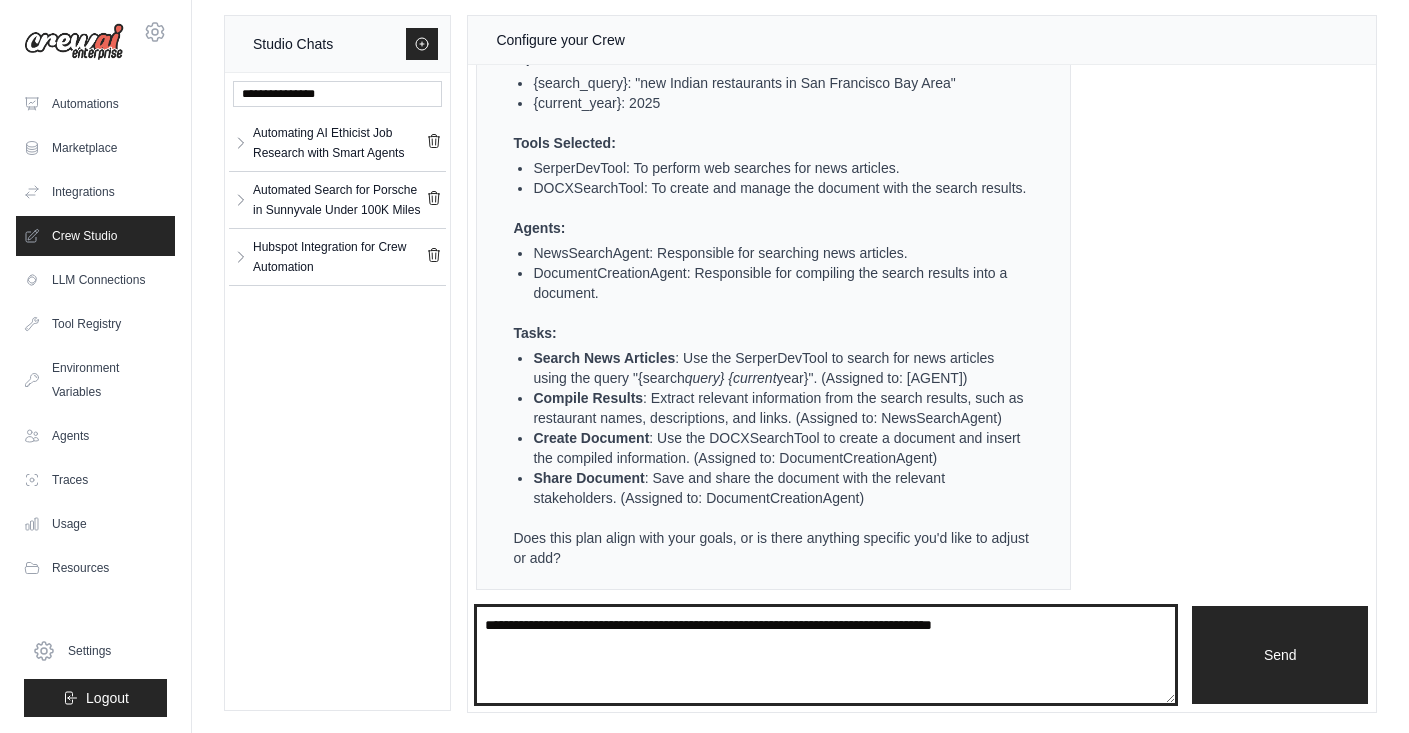 click at bounding box center (826, 655) 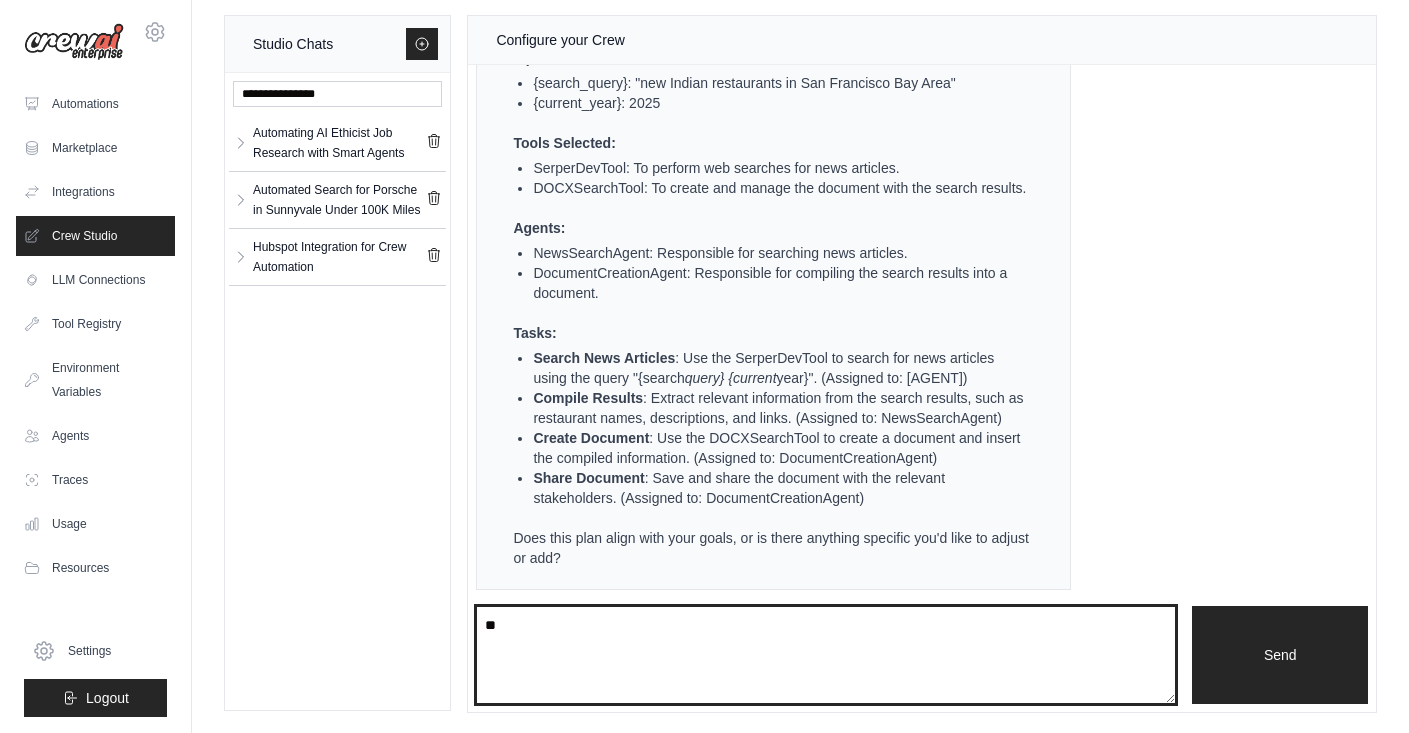 type on "***" 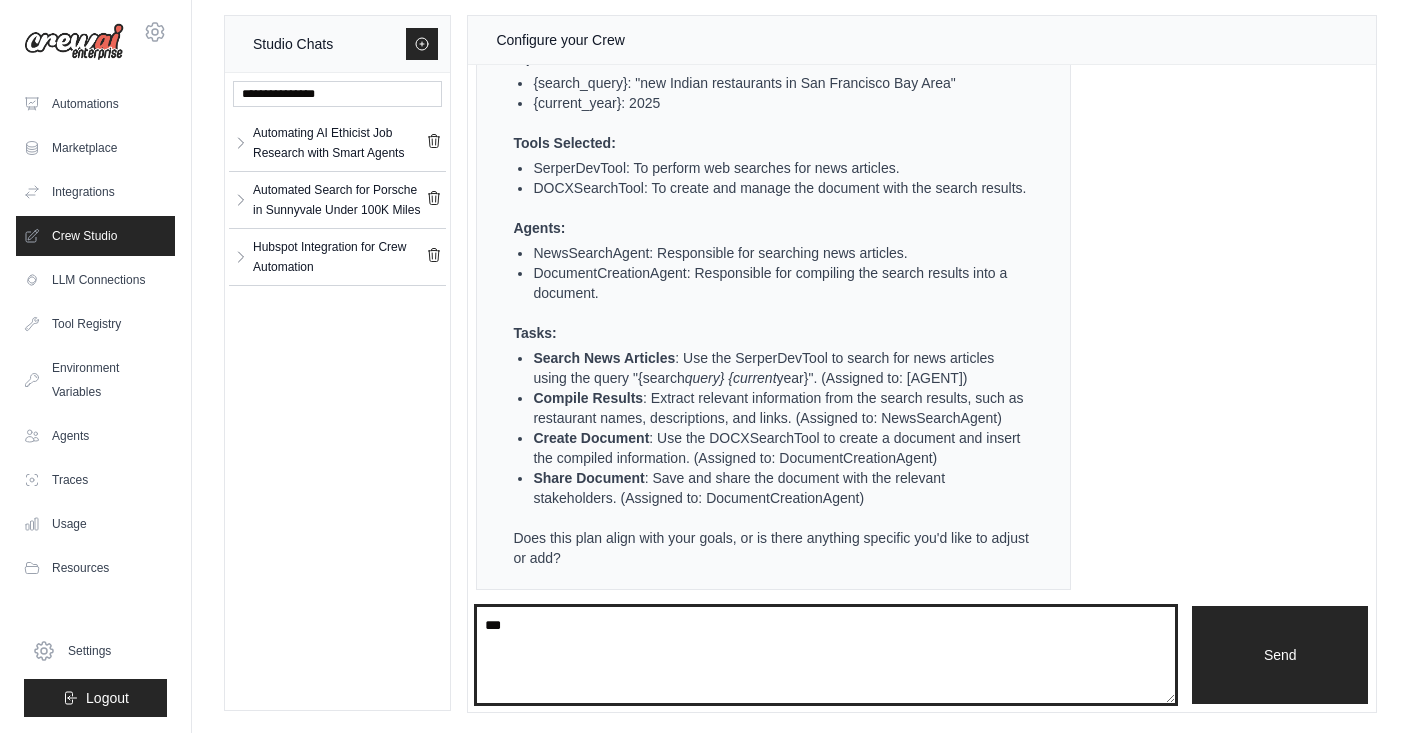 type 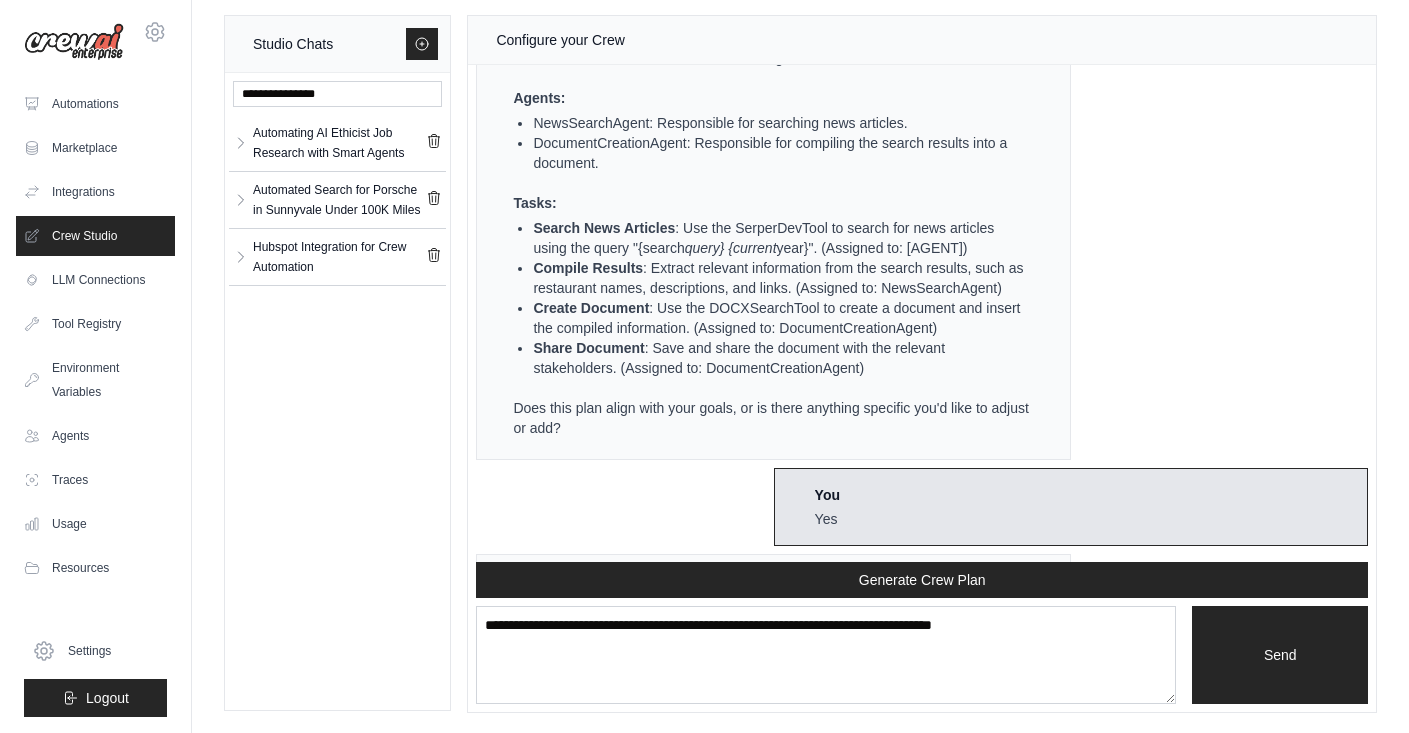 scroll, scrollTop: 1572, scrollLeft: 0, axis: vertical 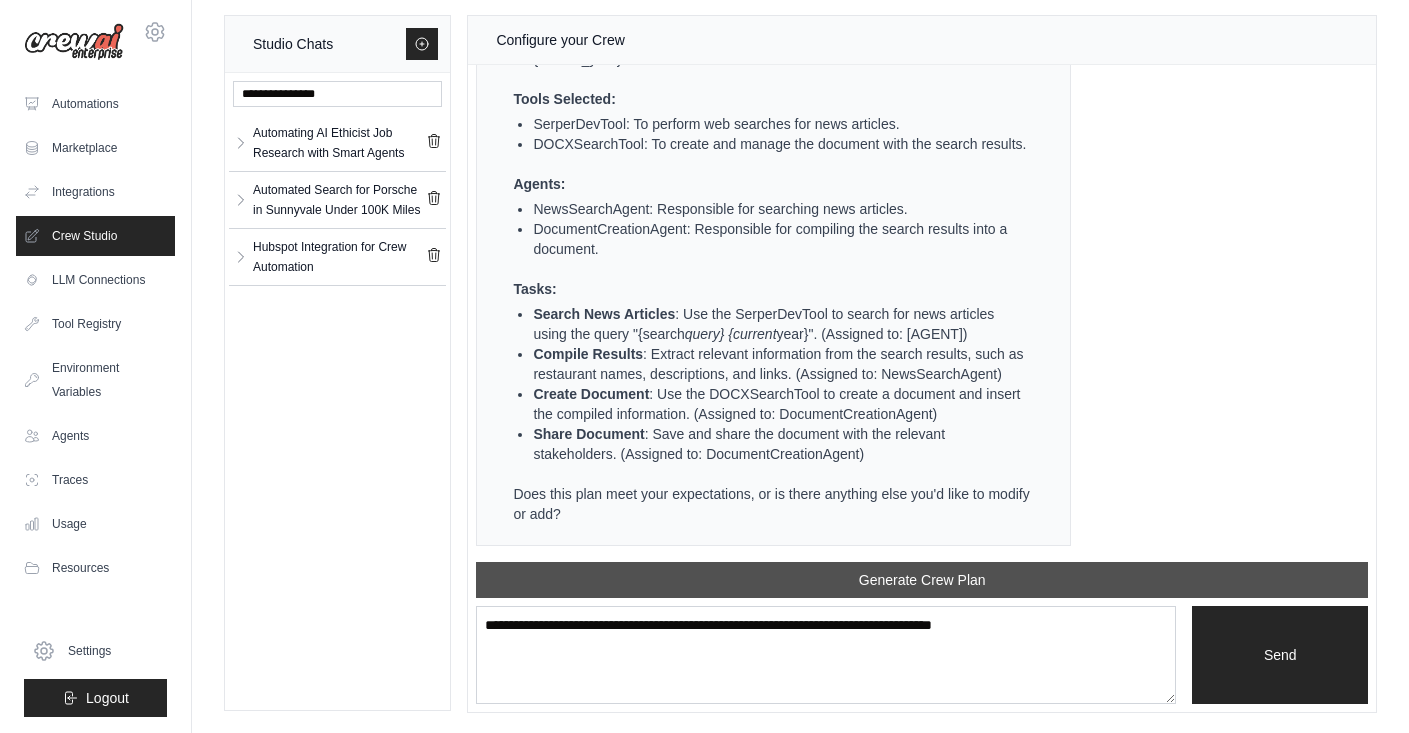 click on "Generate Crew Plan" at bounding box center (922, 580) 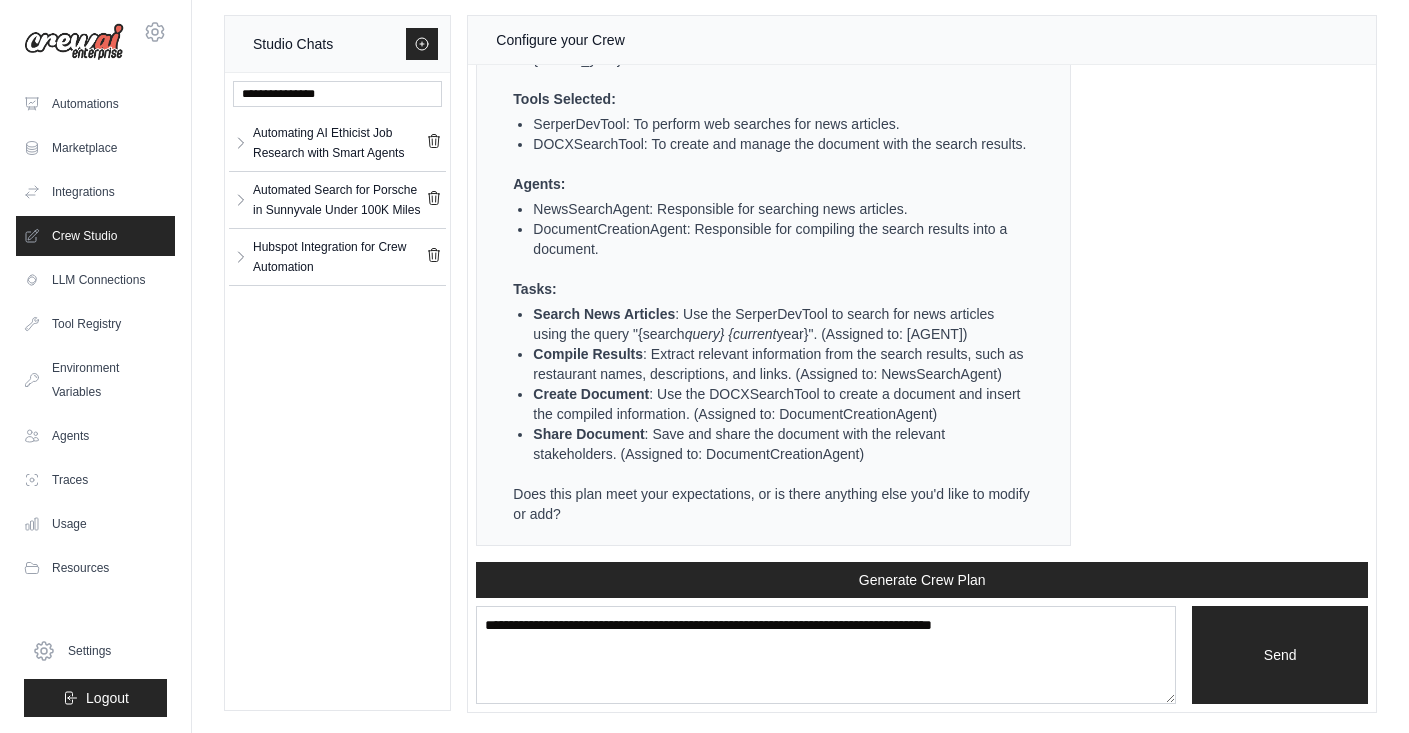 scroll, scrollTop: 2434, scrollLeft: 0, axis: vertical 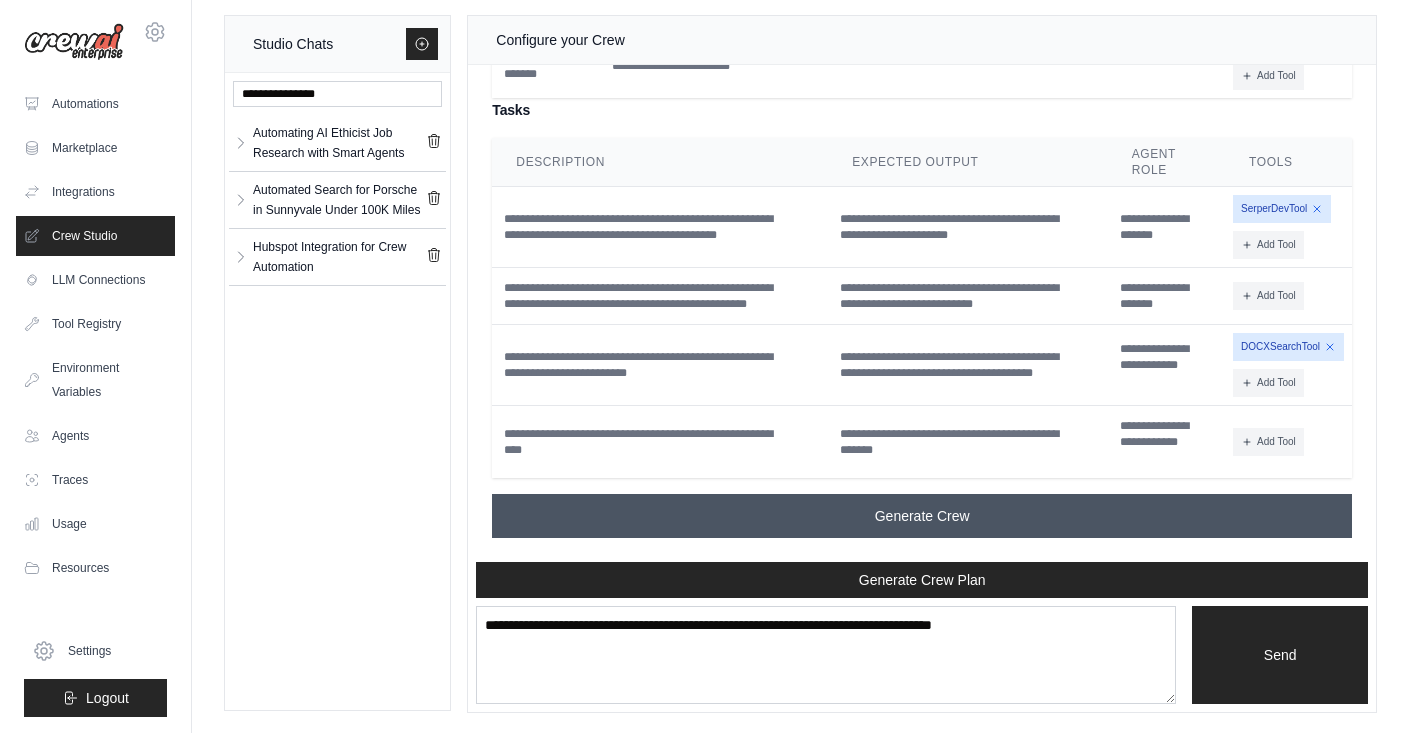 click on "Generate Crew" at bounding box center (922, 516) 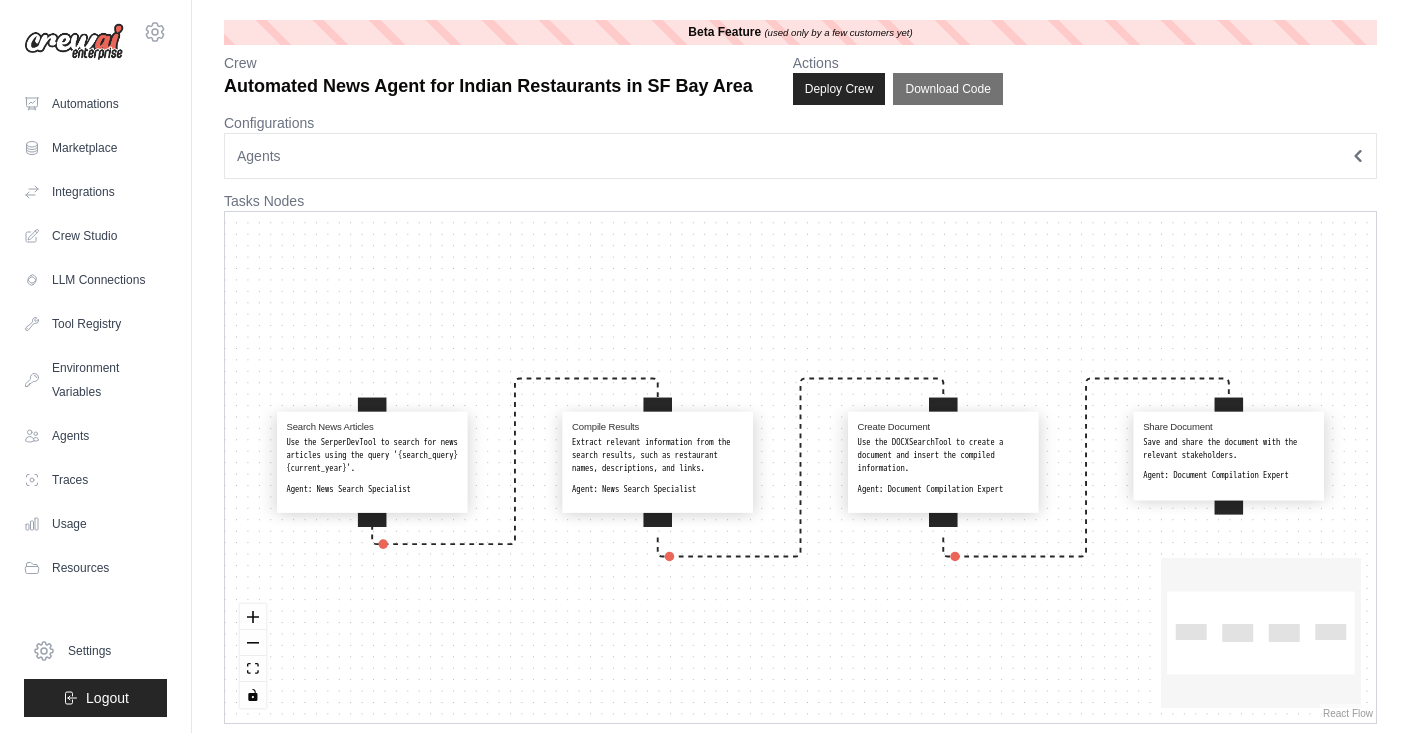 scroll, scrollTop: 0, scrollLeft: 0, axis: both 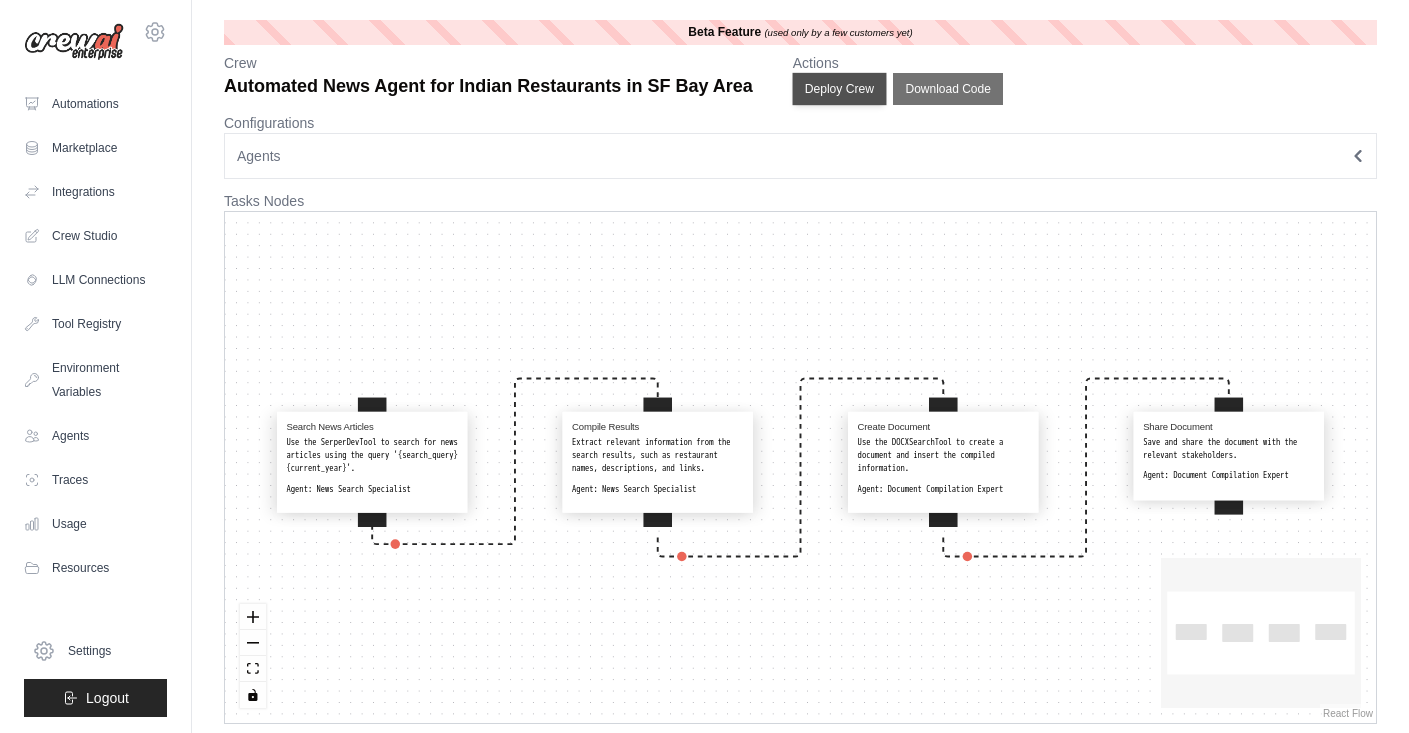 click on "Deploy Crew" at bounding box center (839, 89) 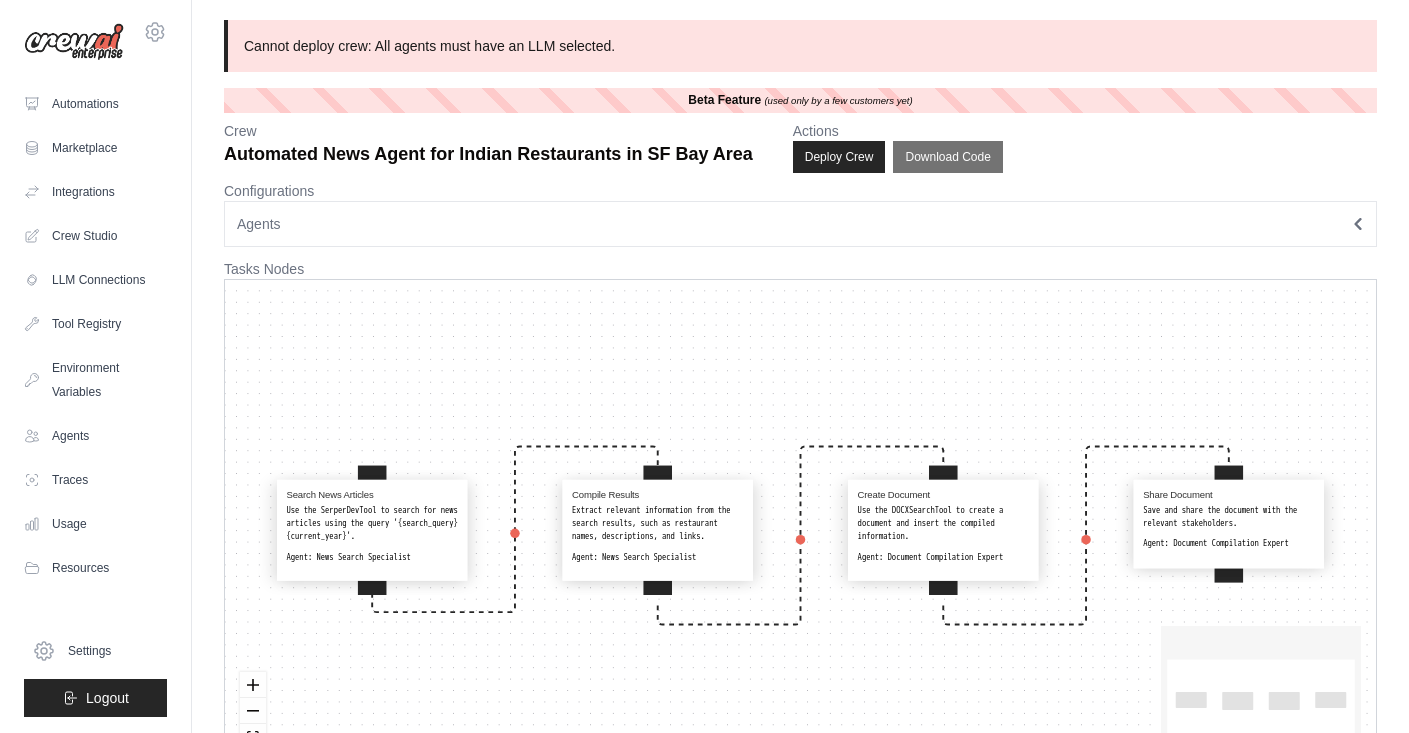 click on "Agents" at bounding box center [800, 224] 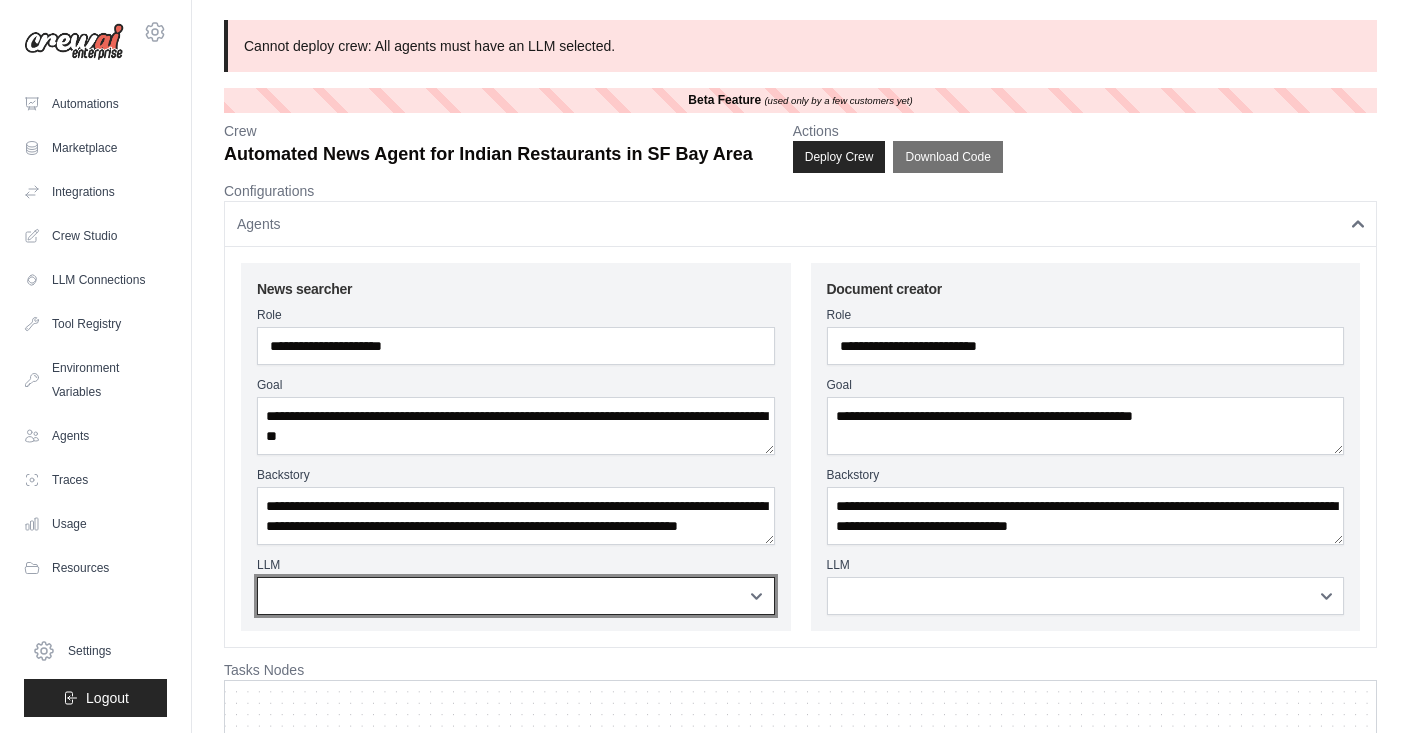 select on "**********" 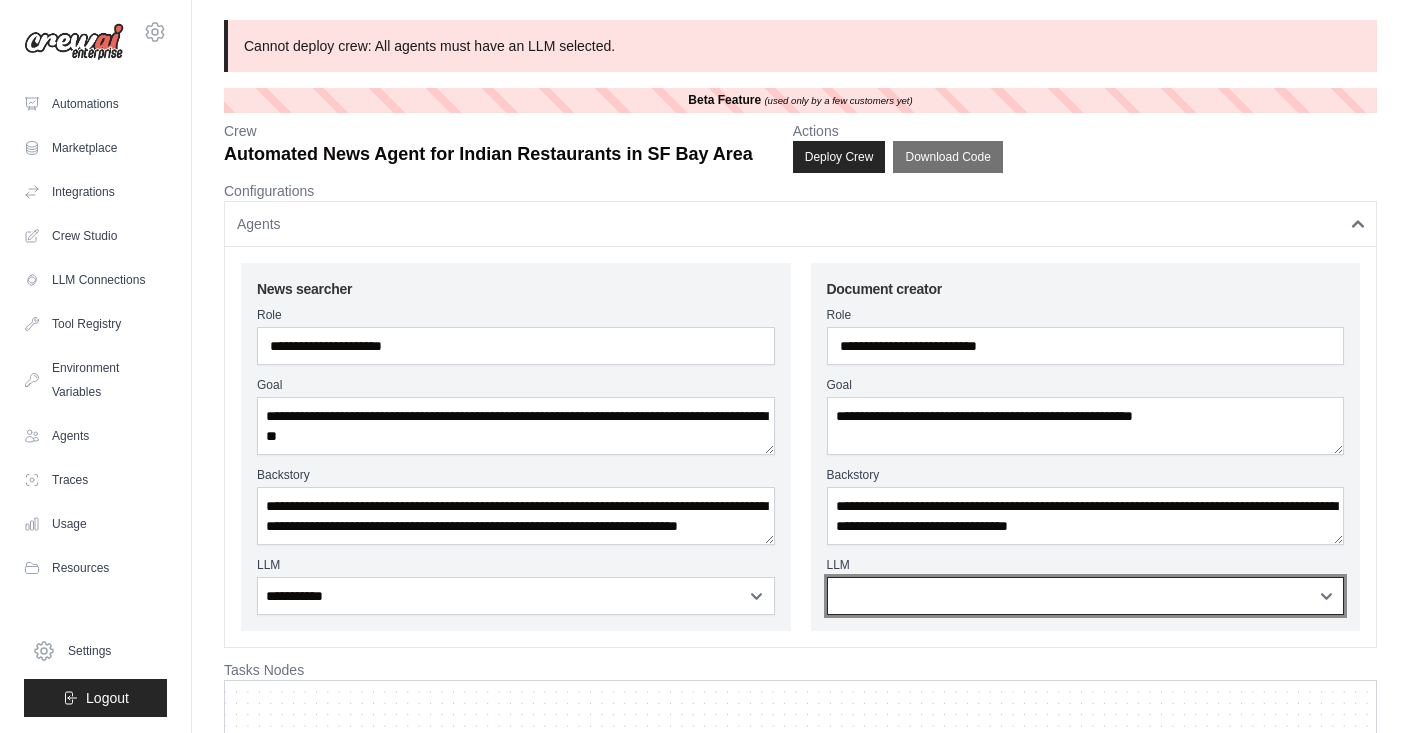 select on "**********" 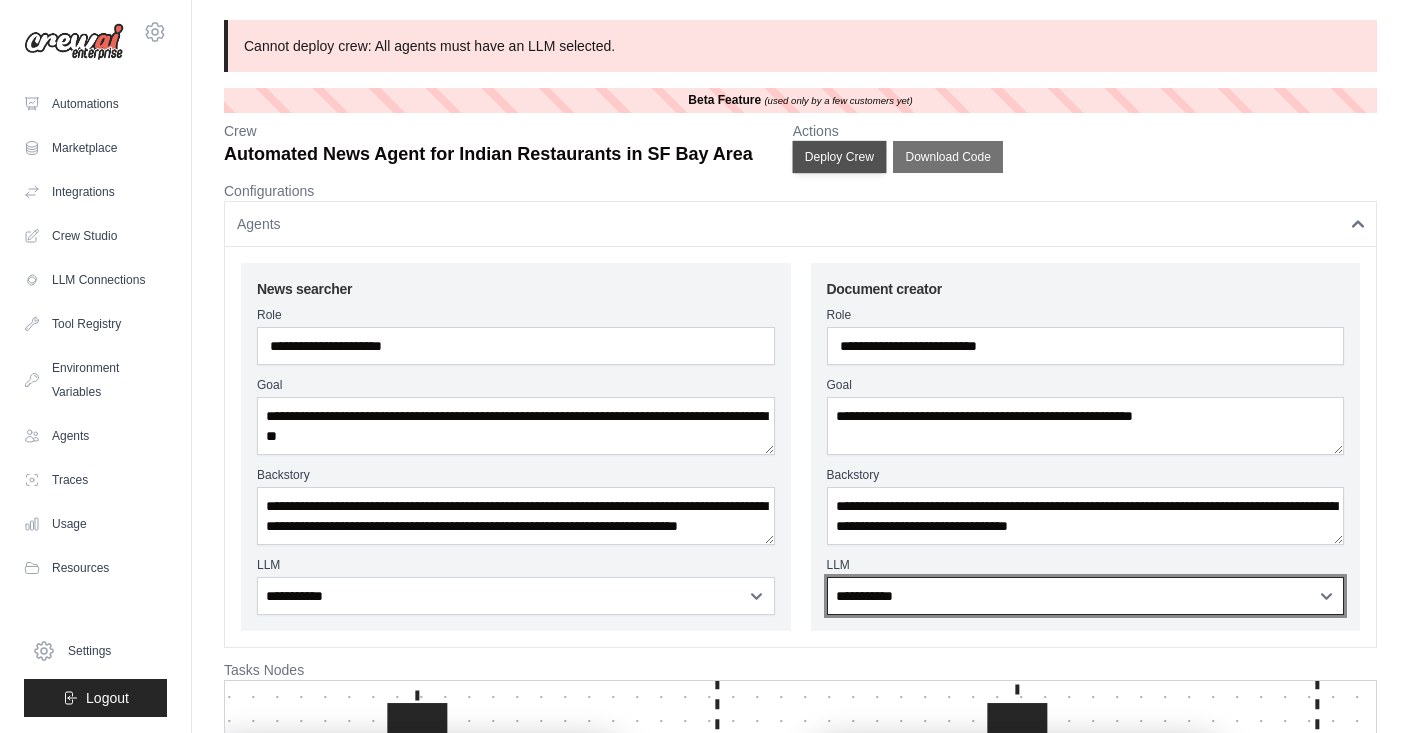 scroll, scrollTop: 0, scrollLeft: 0, axis: both 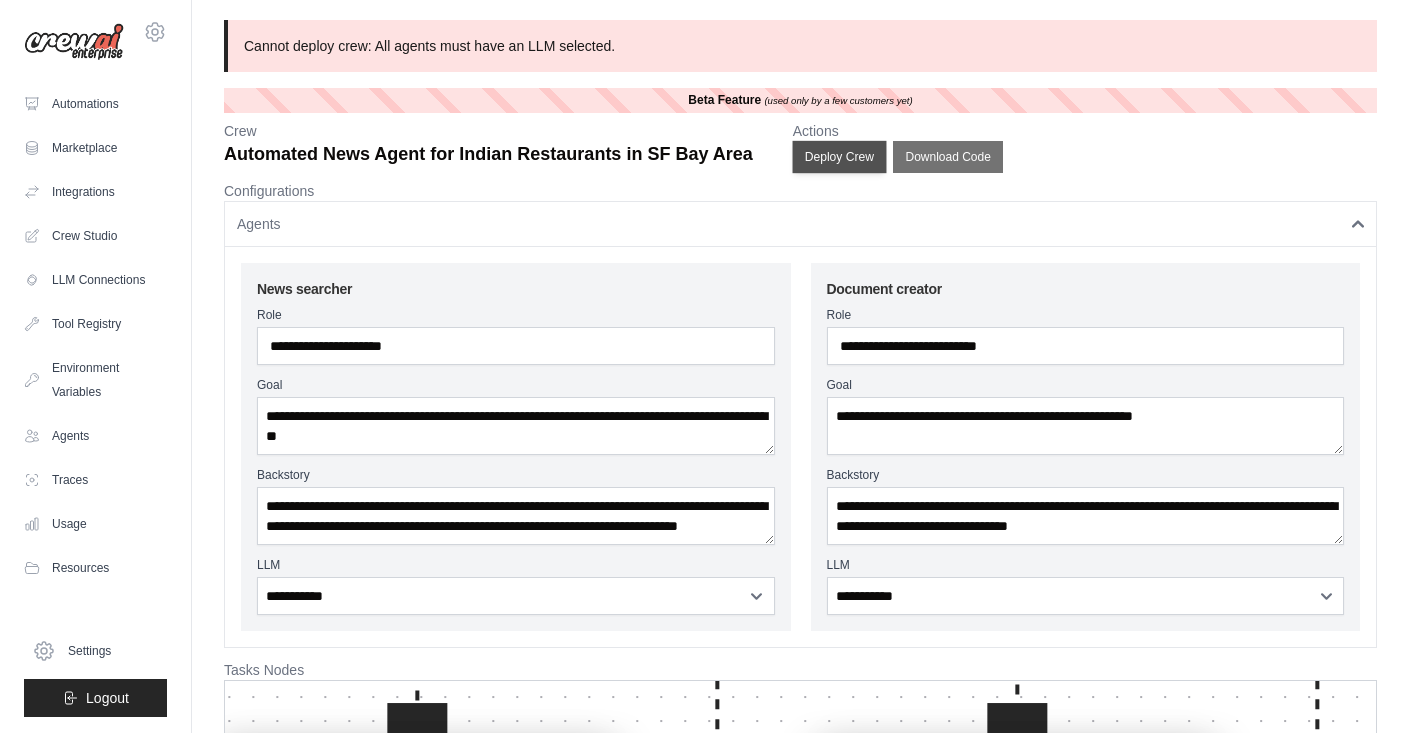 click on "Deploy Crew" at bounding box center (839, 157) 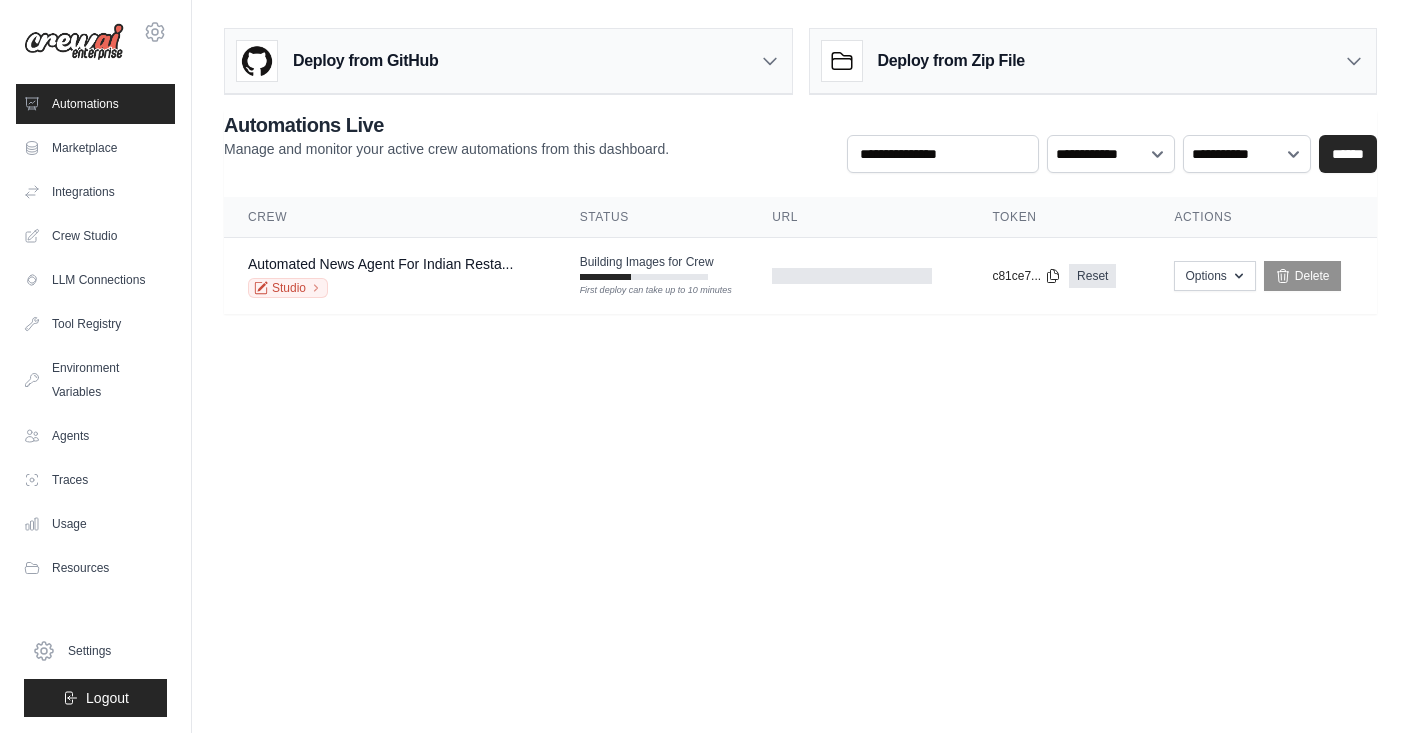 scroll, scrollTop: 0, scrollLeft: 0, axis: both 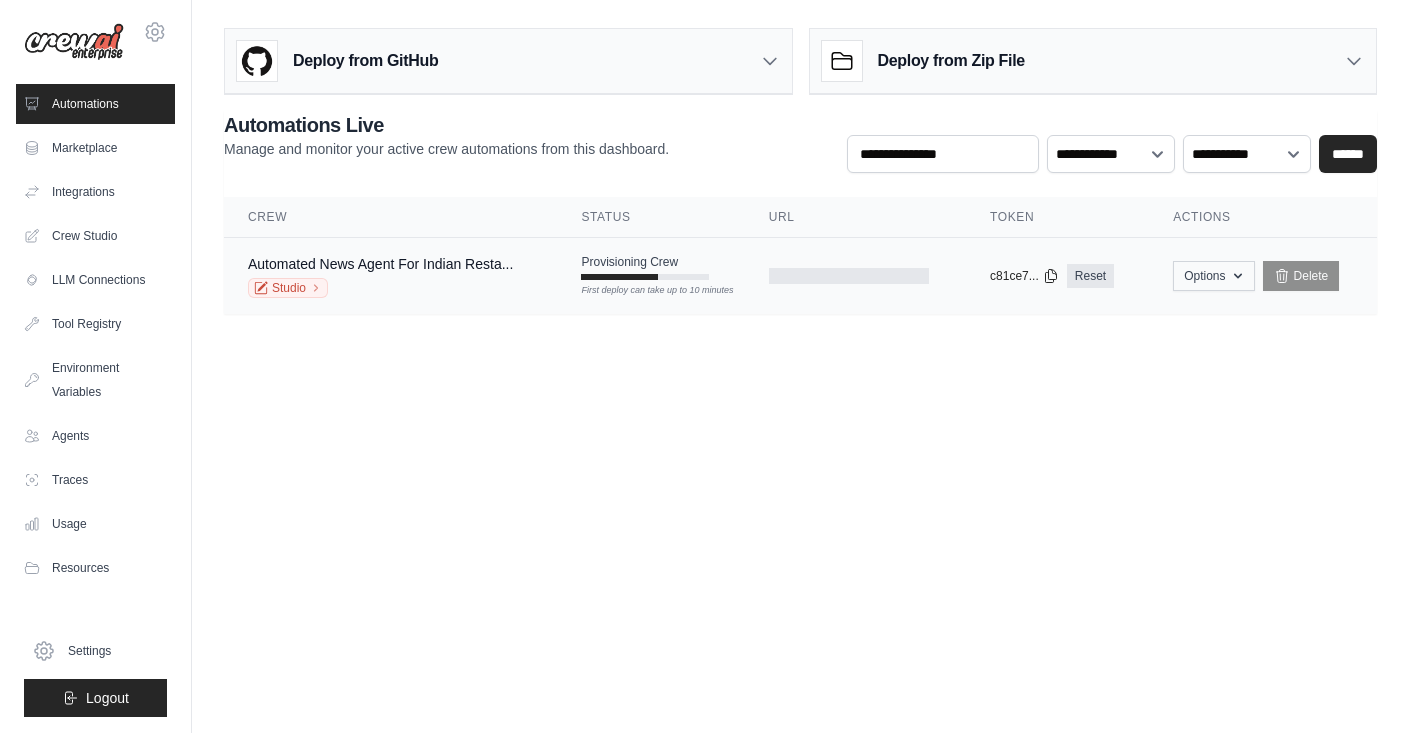 click on "Options" at bounding box center (1213, 276) 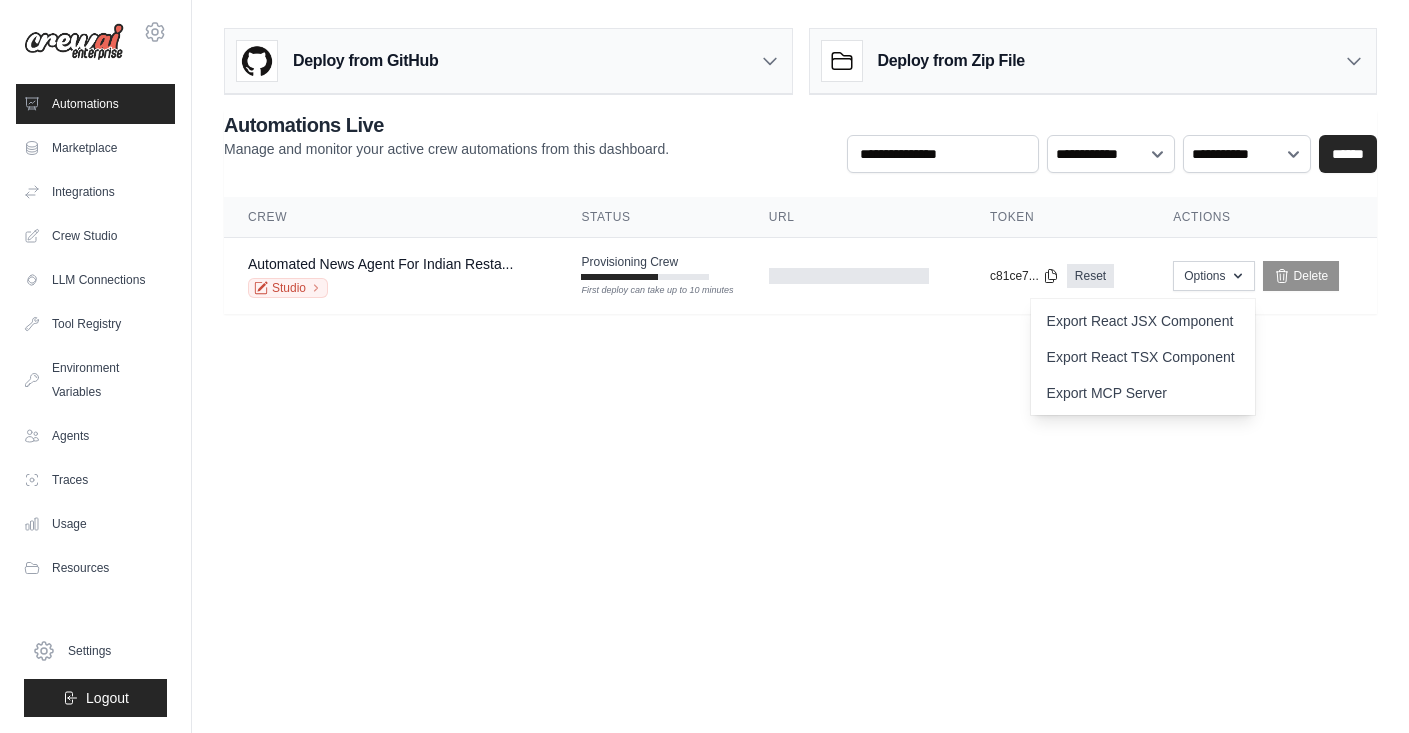 click on "[USERNAME]@example.com
Settings
Automations
Marketplace
Integrations
Blog" at bounding box center [704, 366] 